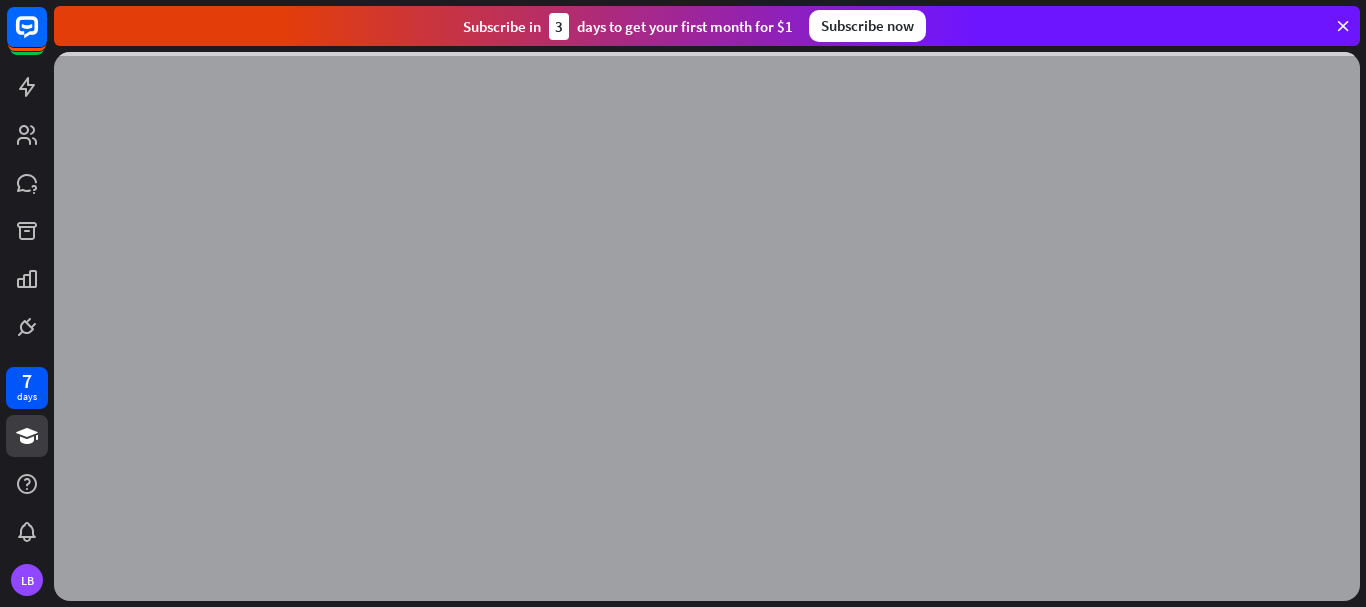 scroll, scrollTop: 0, scrollLeft: 0, axis: both 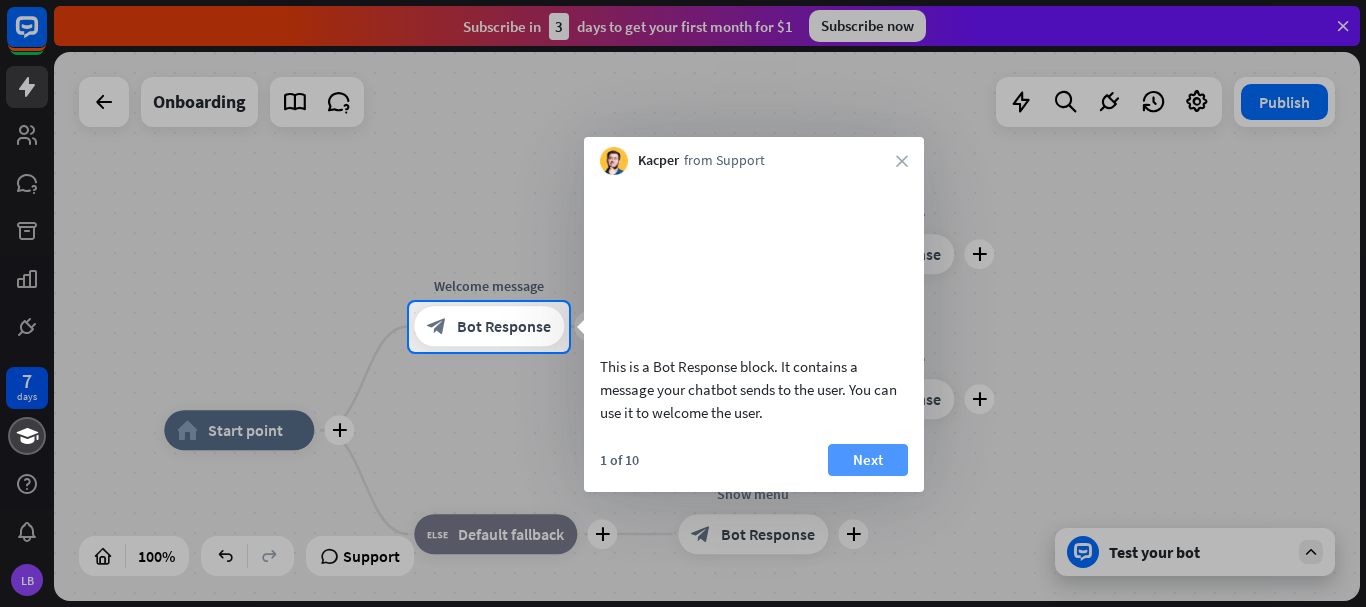 click on "Next" at bounding box center (868, 460) 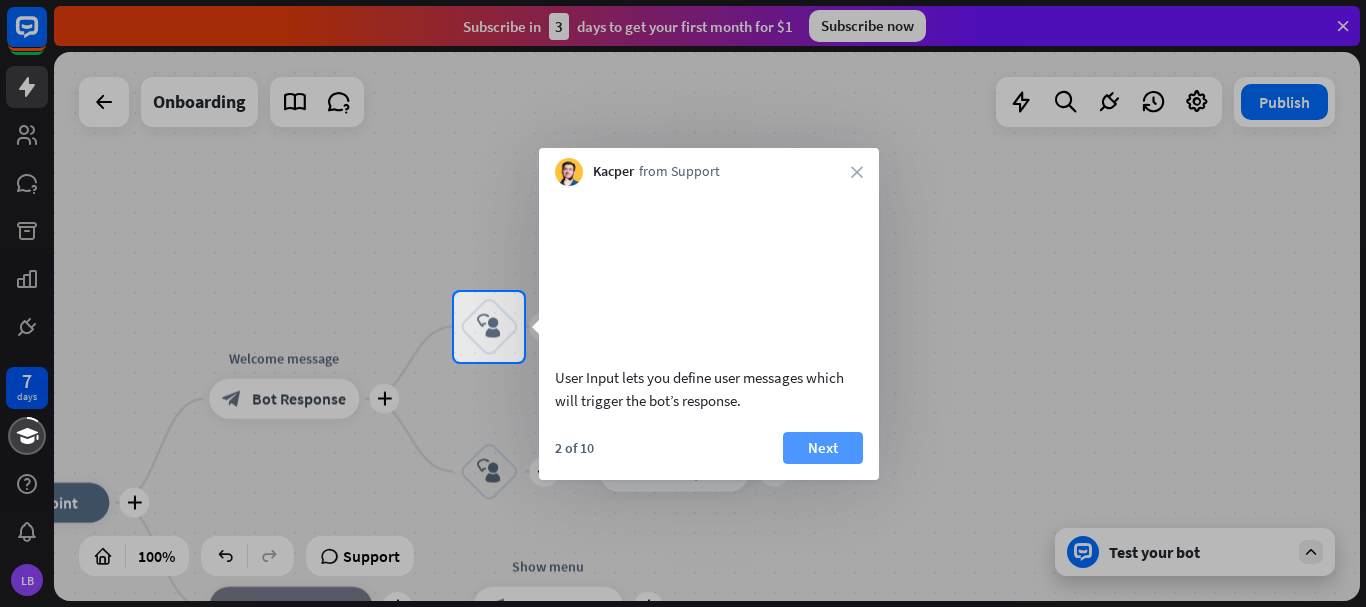 click on "Next" at bounding box center [823, 448] 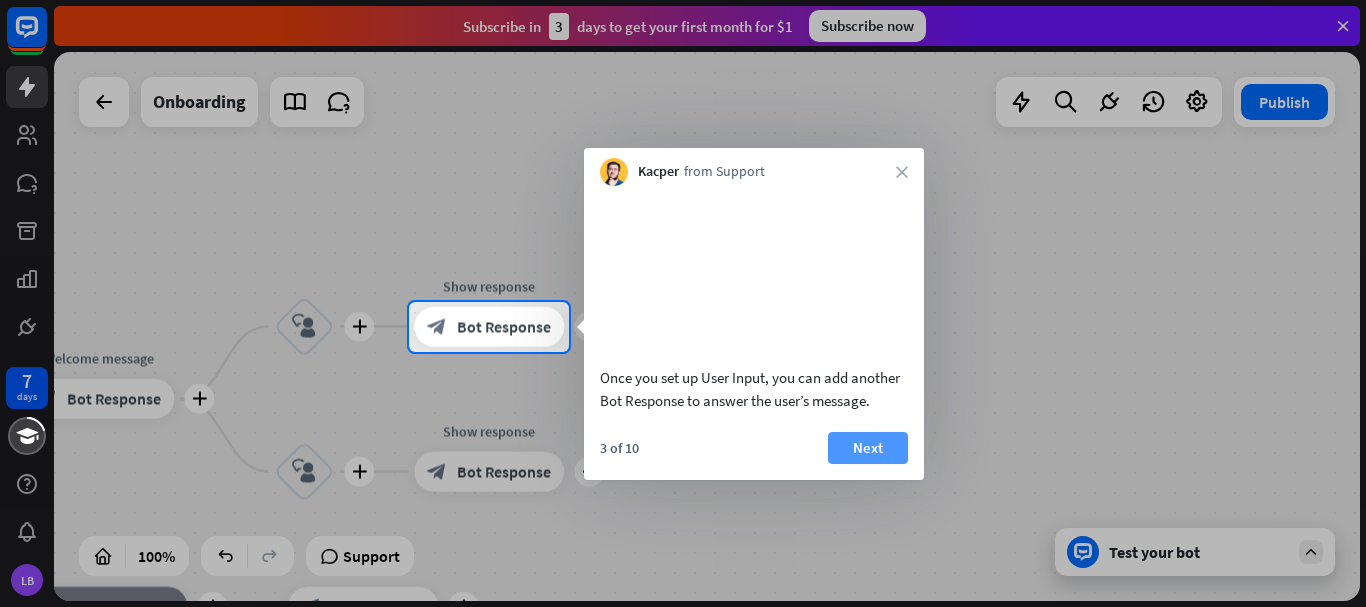 click on "Next" at bounding box center (868, 448) 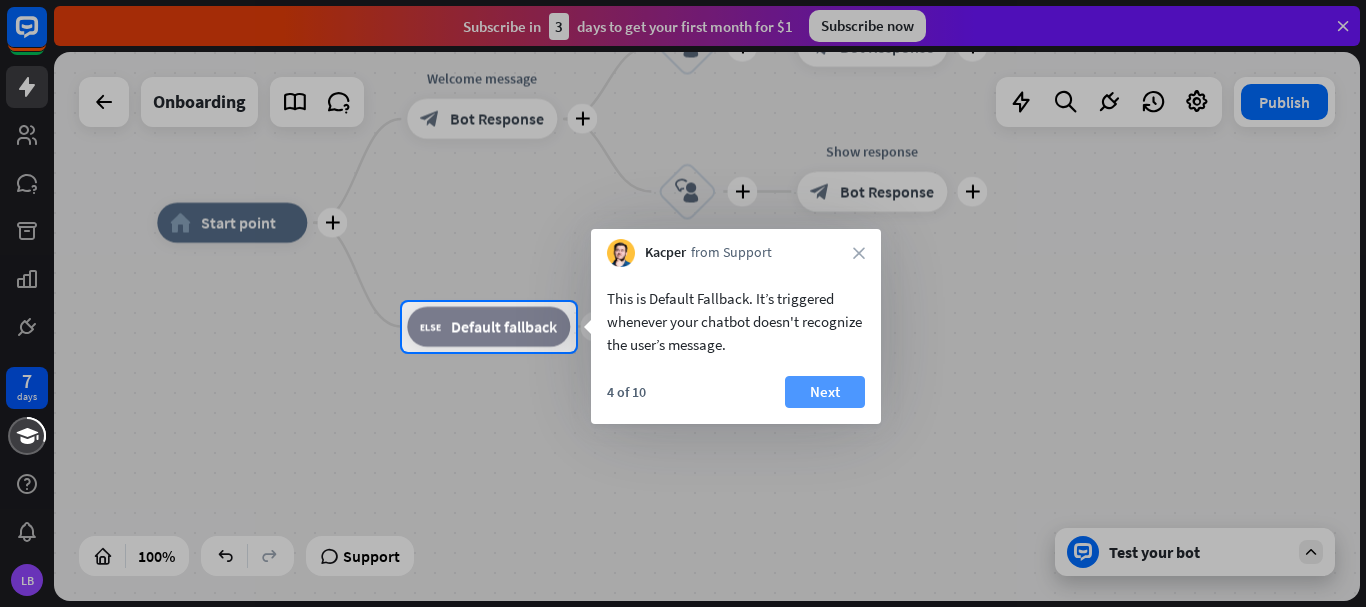 click on "Next" at bounding box center (825, 392) 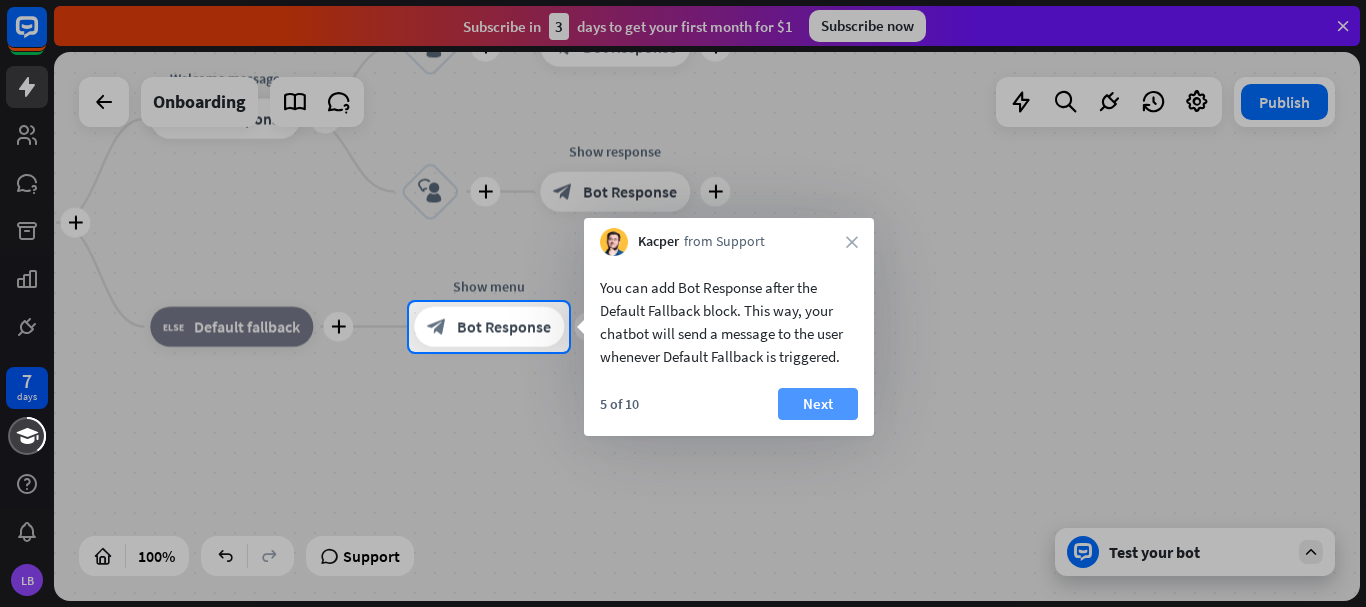 click on "Next" at bounding box center (818, 404) 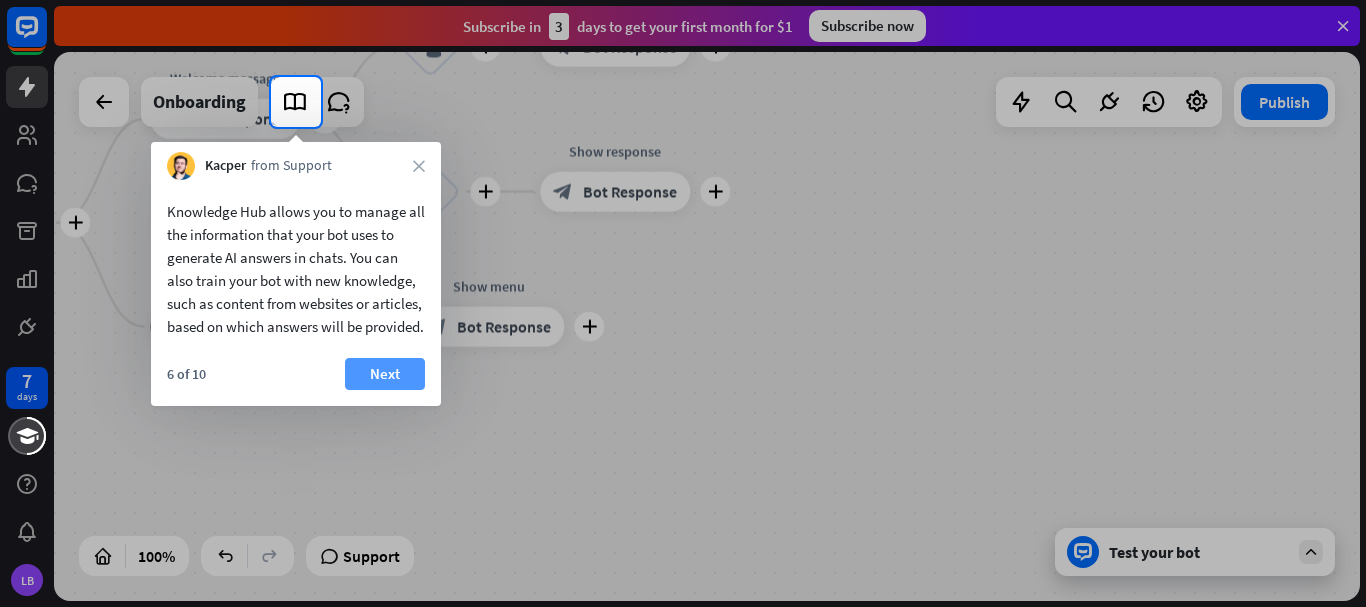 click on "Next" at bounding box center [385, 374] 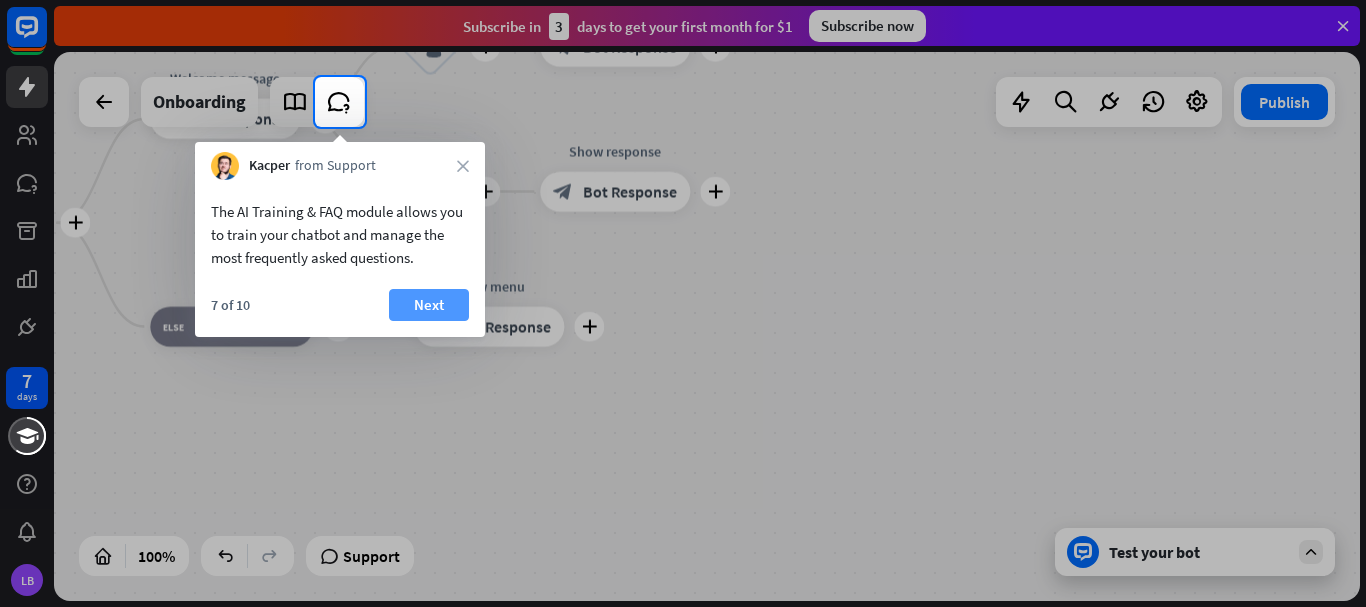 click on "Next" at bounding box center [429, 305] 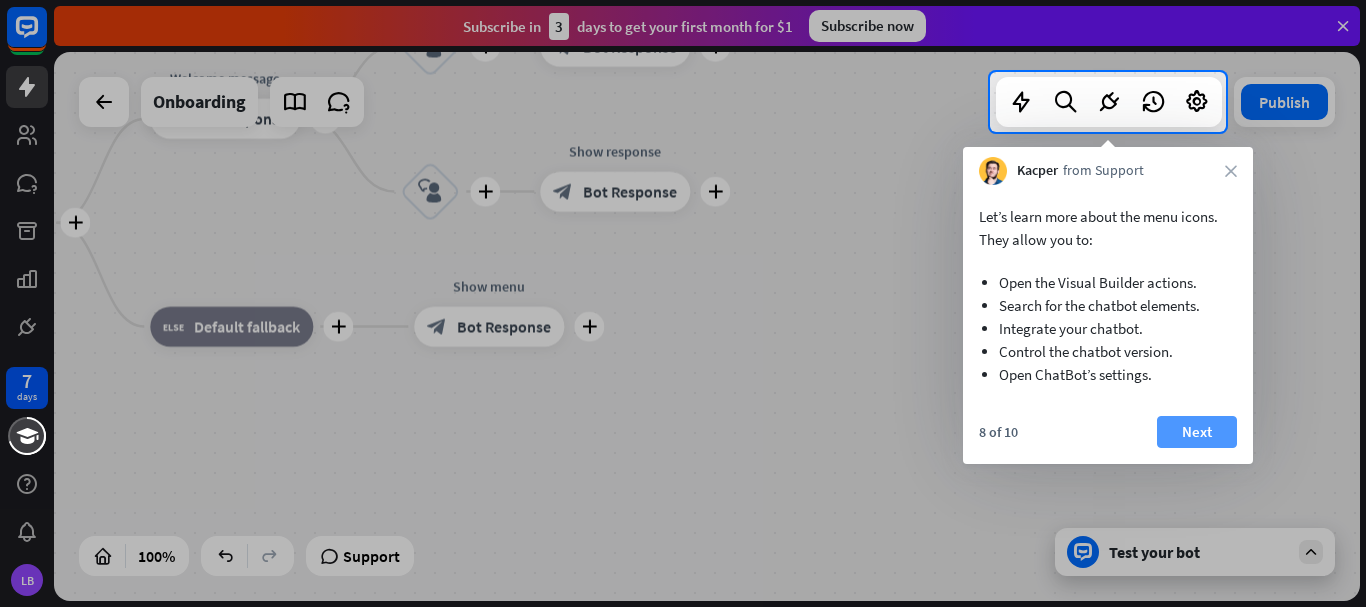 click on "Next" at bounding box center [1197, 432] 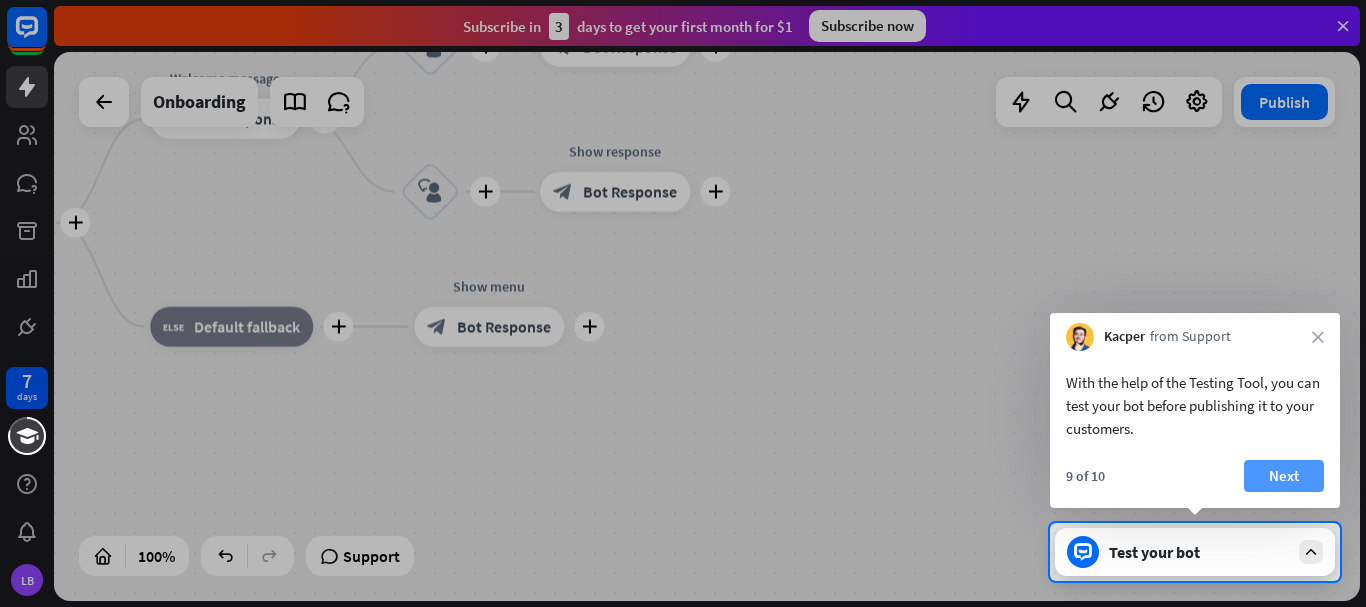 click on "Next" at bounding box center [1284, 476] 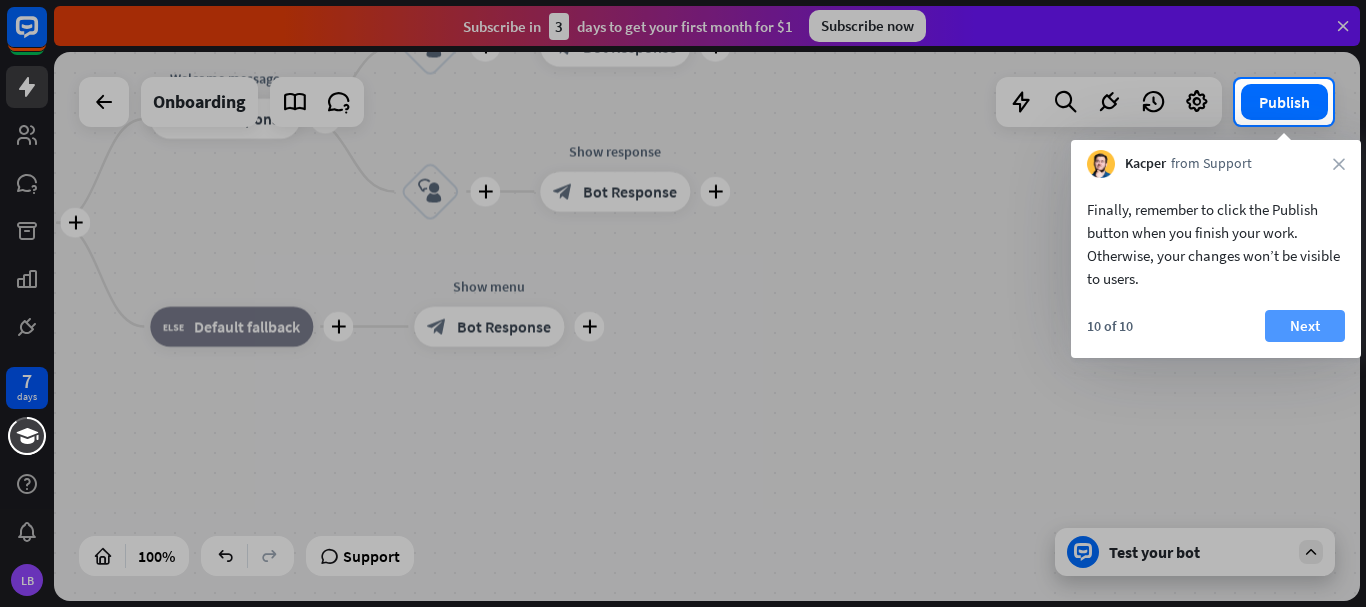 click on "Next" at bounding box center [1305, 326] 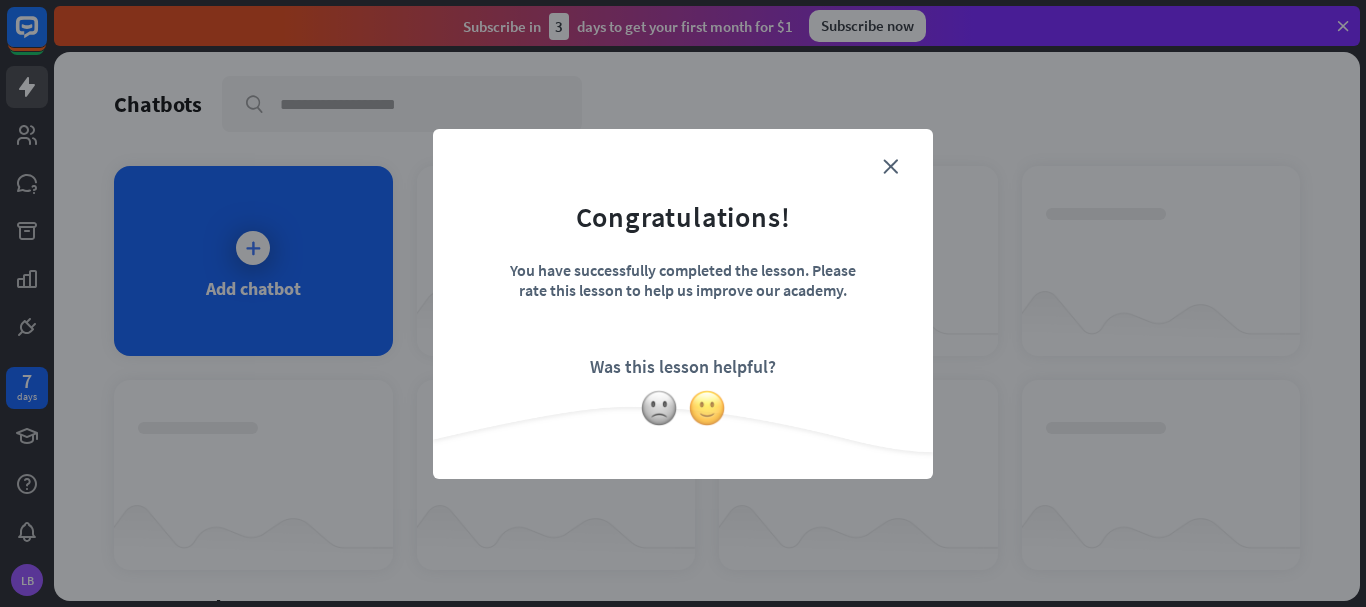 click at bounding box center [707, 408] 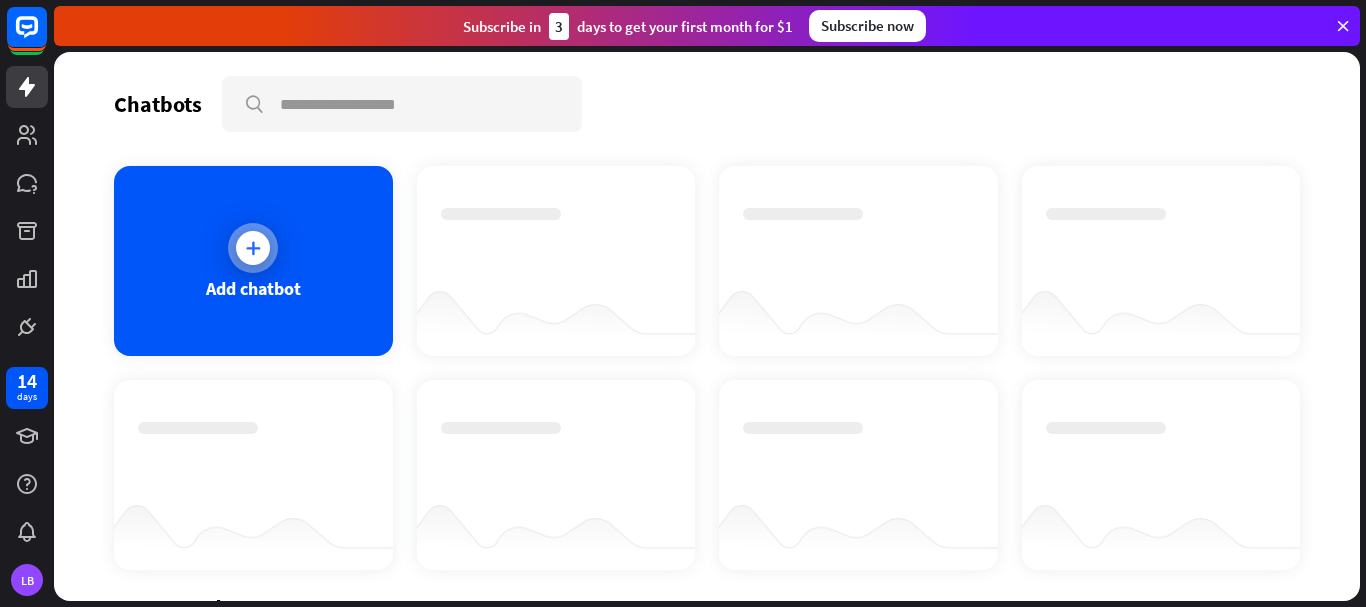 click at bounding box center (253, 248) 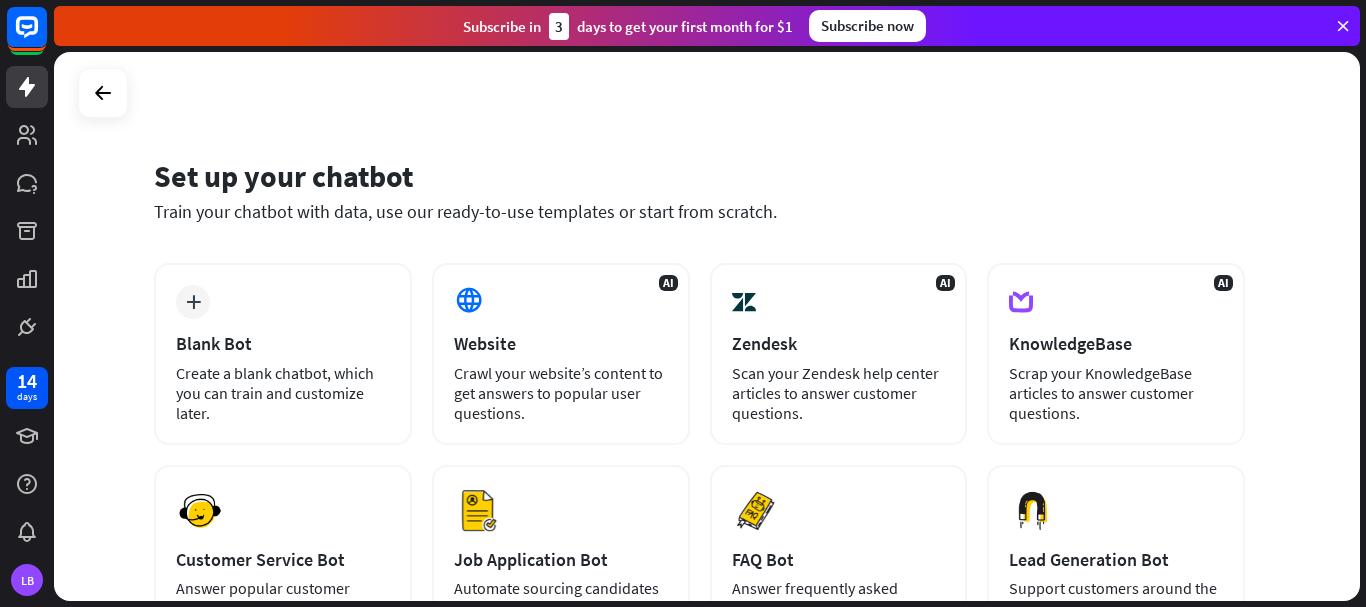 click on "Set up your chatbot
Train your chatbot with data, use our ready-to-use
templates or start from scratch.
plus   Blank Bot
Create a blank chatbot, which you can train and
customize later.
AI     Website
Crawl your website’s content to get answers to
popular user questions.
AI               Zendesk
Scan your Zendesk help center articles to answer
customer questions.
AI         KnowledgeBase
Scrap your KnowledgeBase articles to answer customer
questions.
Preview
Customer Service Bot" at bounding box center (707, 326) 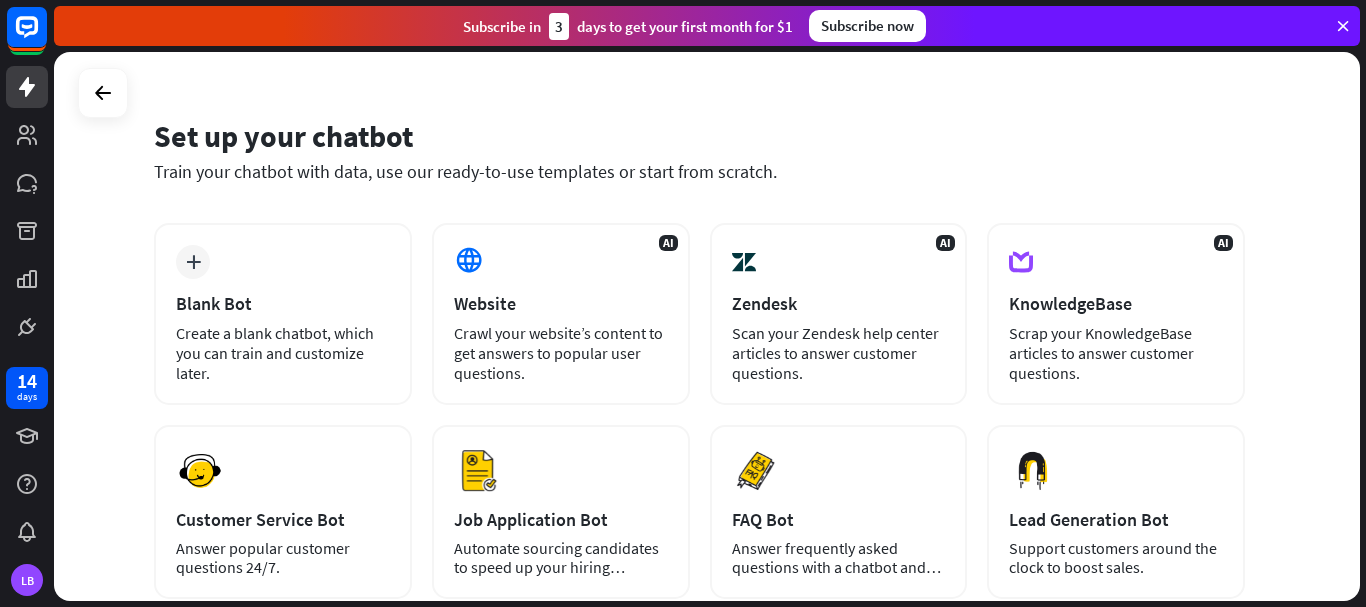 scroll, scrollTop: 80, scrollLeft: 0, axis: vertical 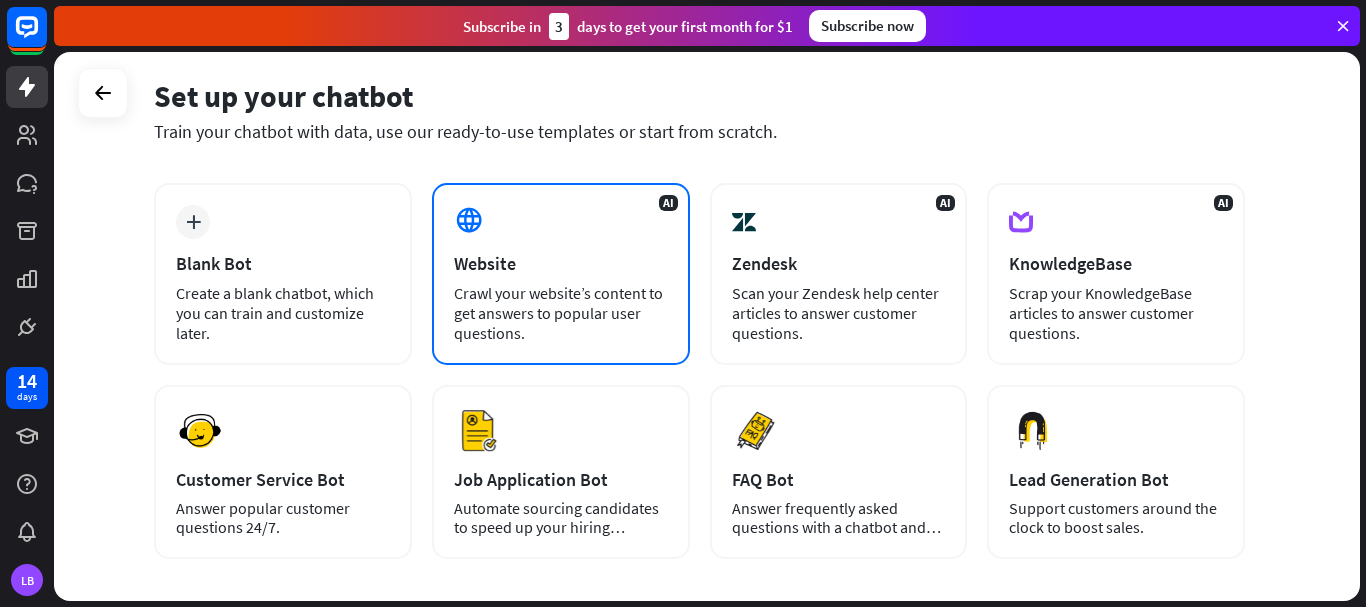 click on "AI     Website
Crawl your website’s content to get answers to
popular user questions." at bounding box center (561, 274) 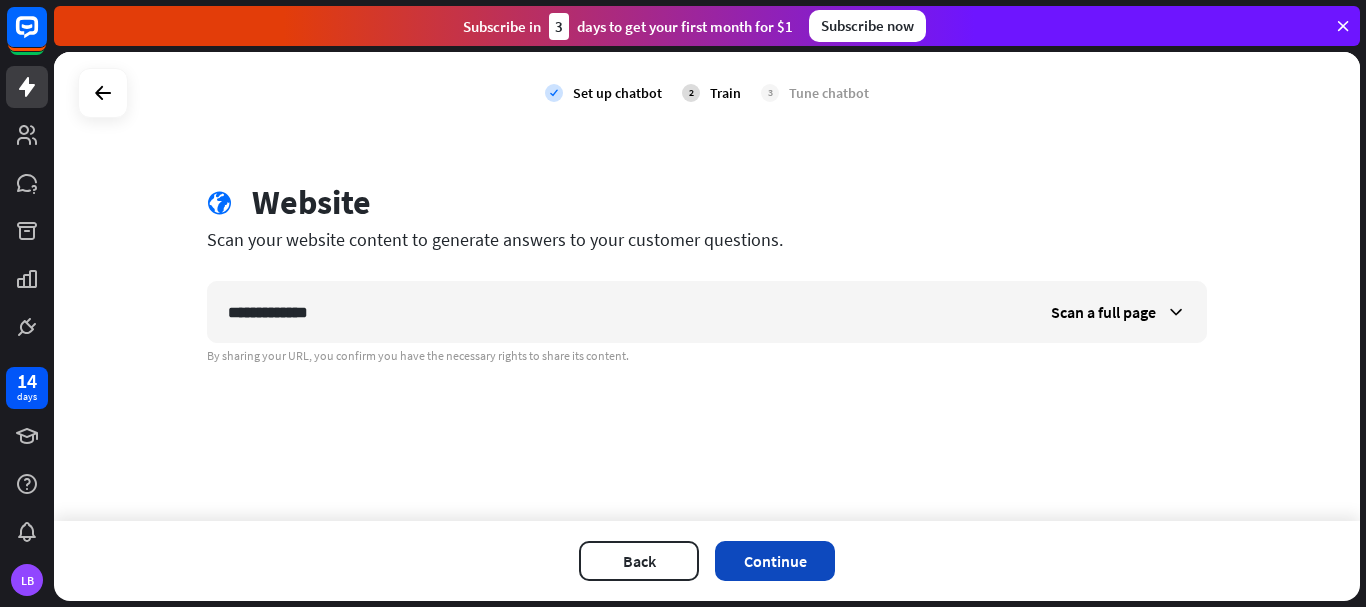 type on "**********" 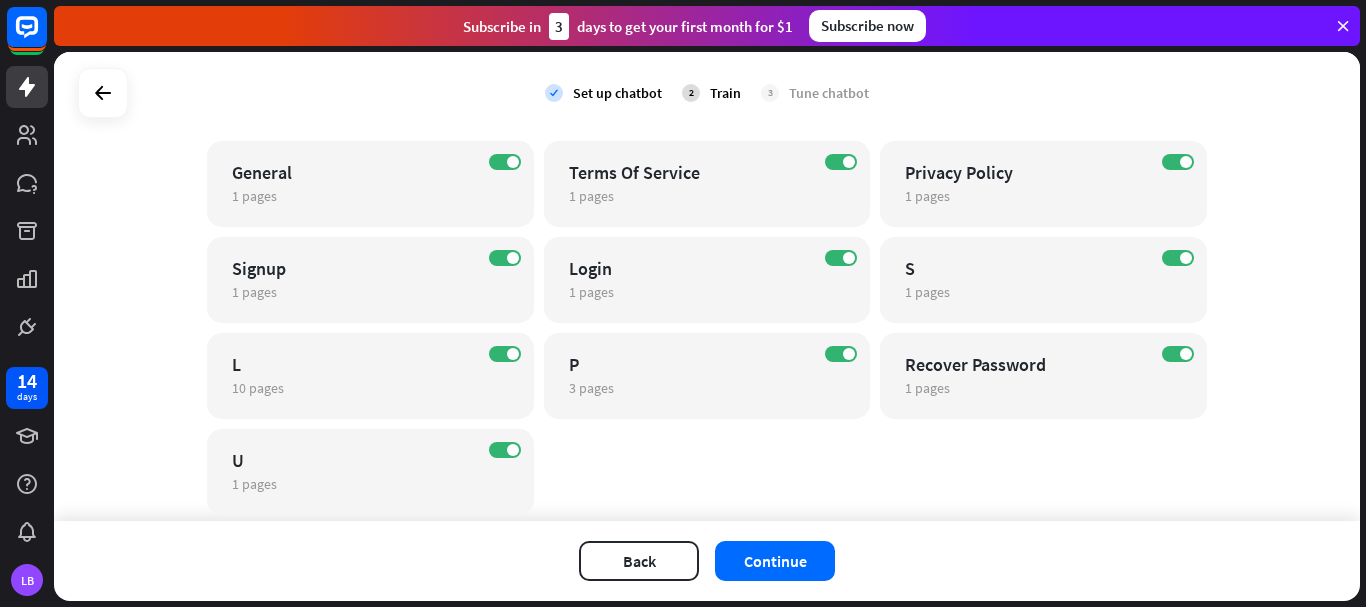 scroll, scrollTop: 177, scrollLeft: 0, axis: vertical 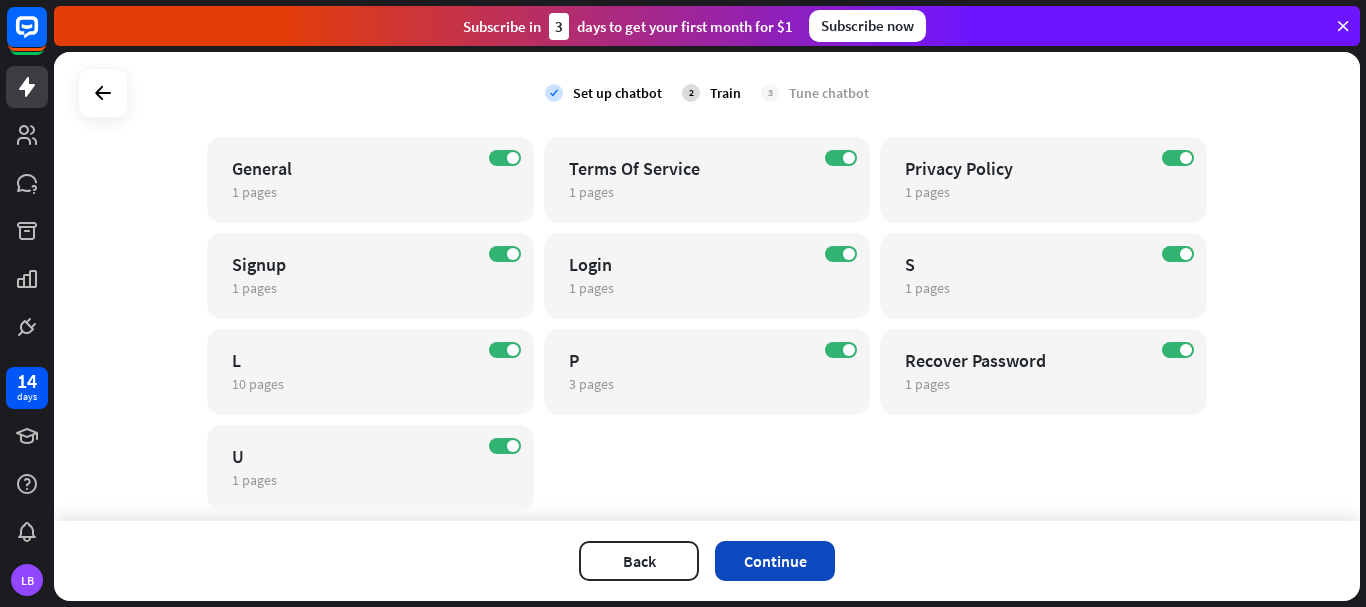 click on "Continue" at bounding box center (775, 561) 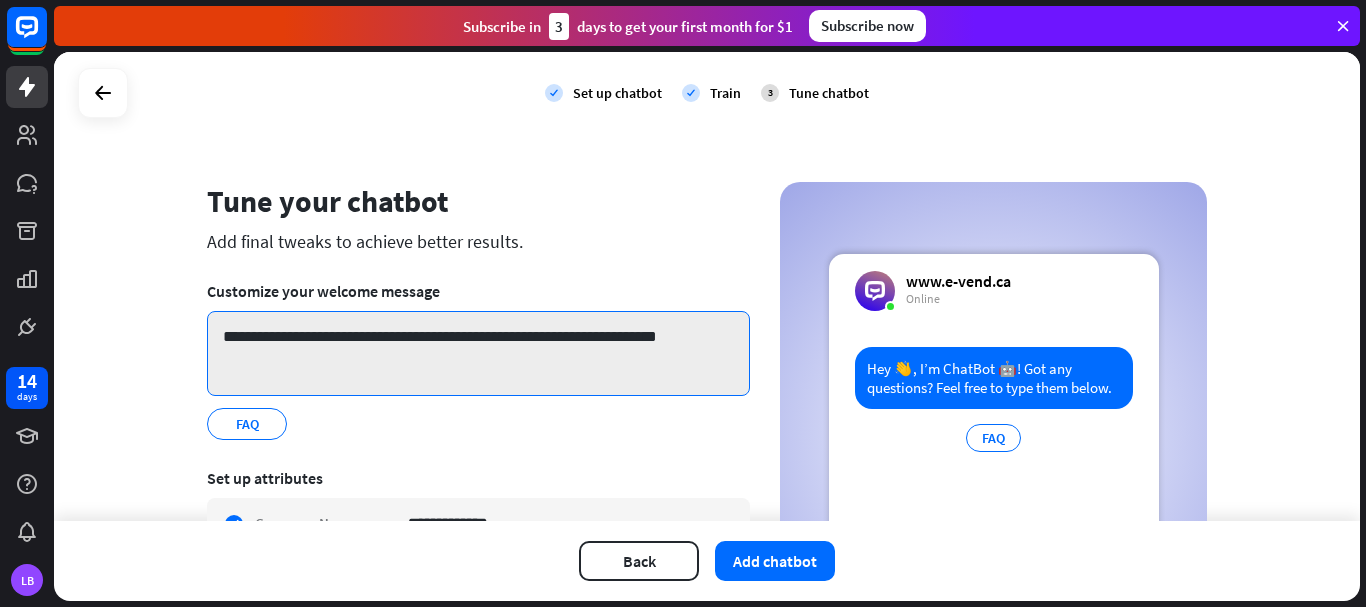 click on "**********" at bounding box center (478, 353) 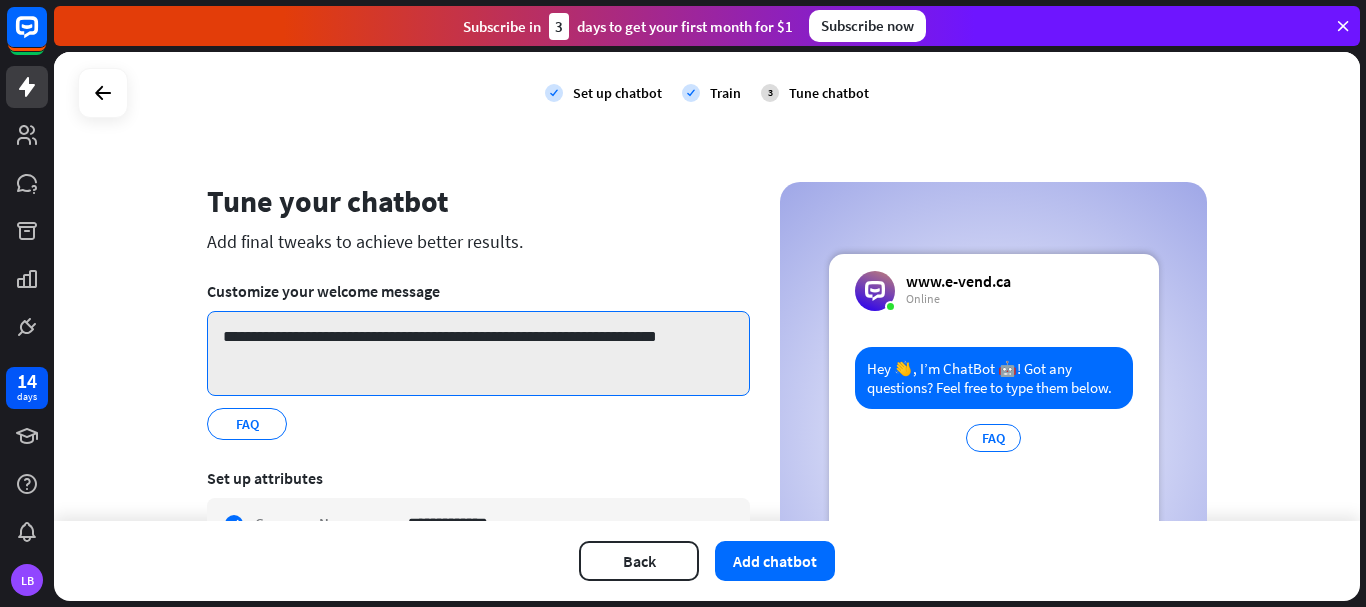click on "**********" at bounding box center [478, 353] 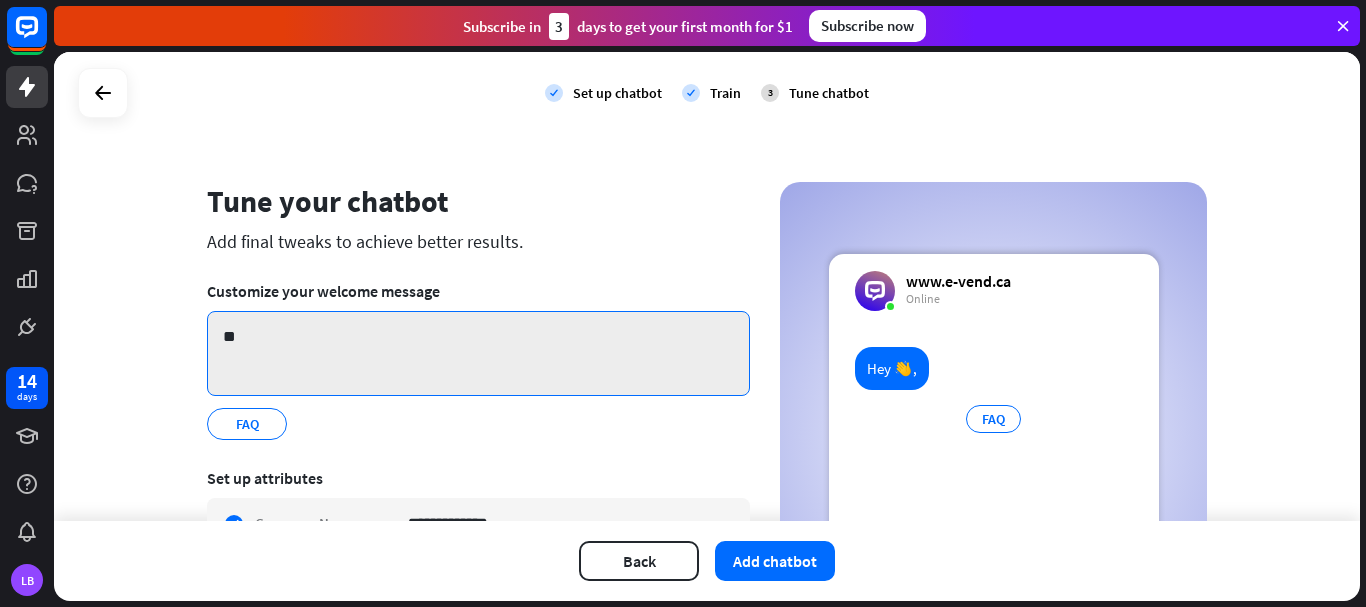 type on "*" 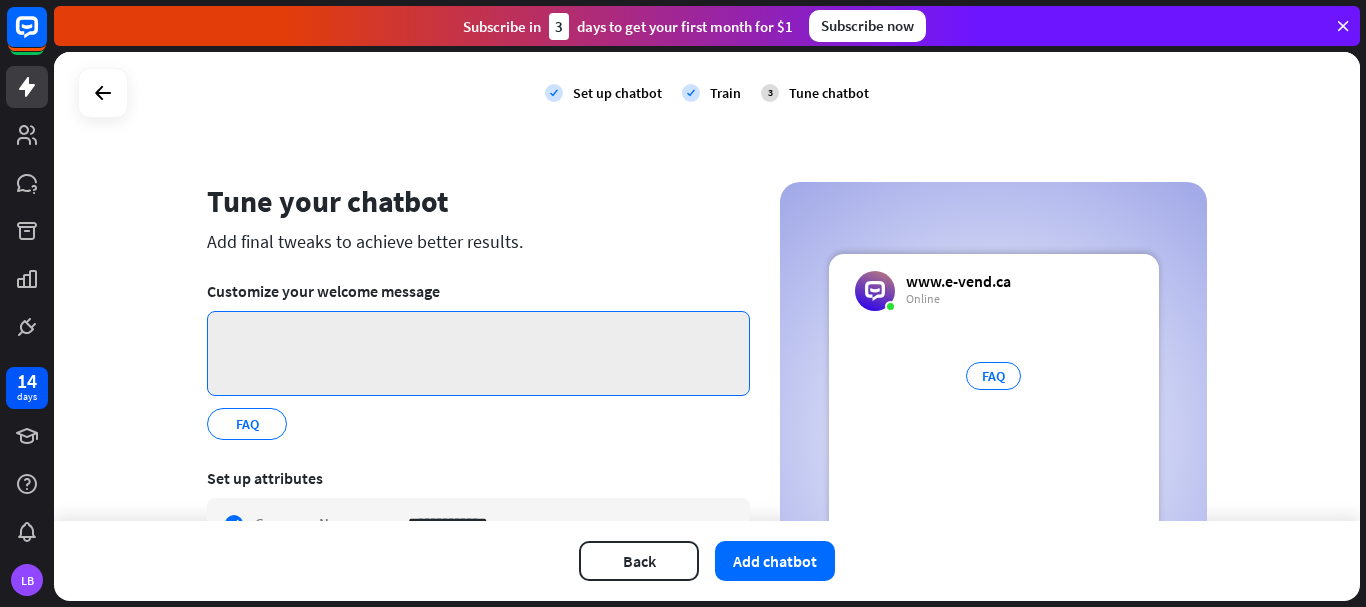 paste on "**********" 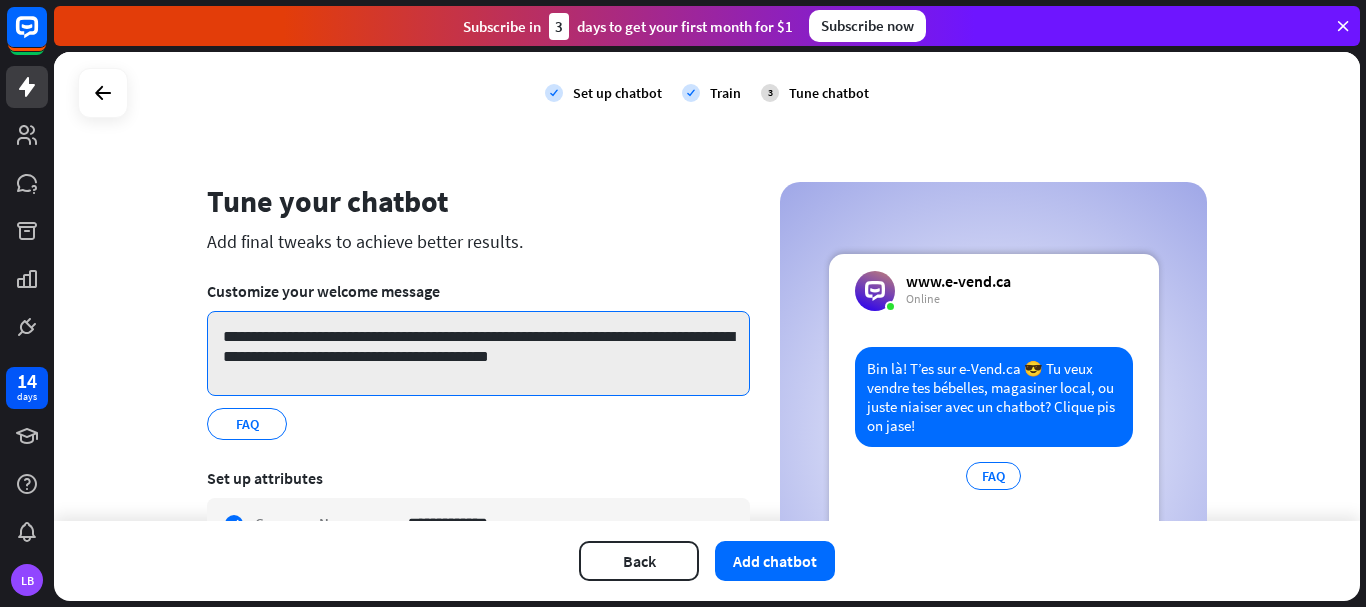type on "**********" 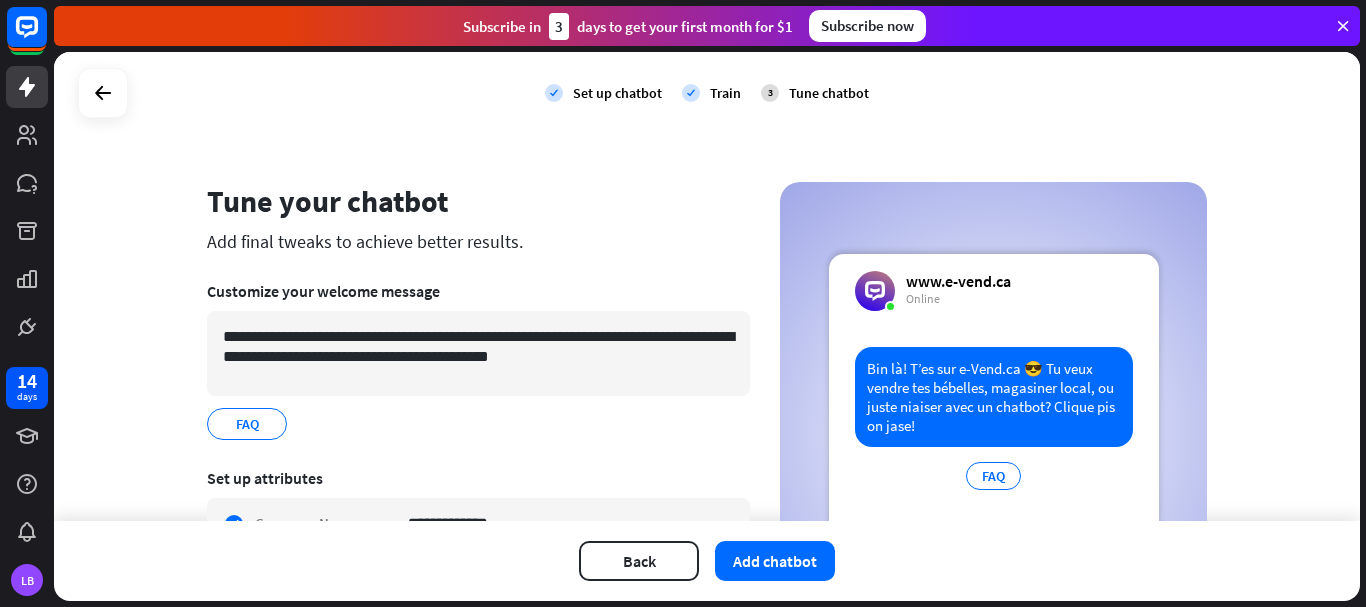 click on "**********" at bounding box center [707, 286] 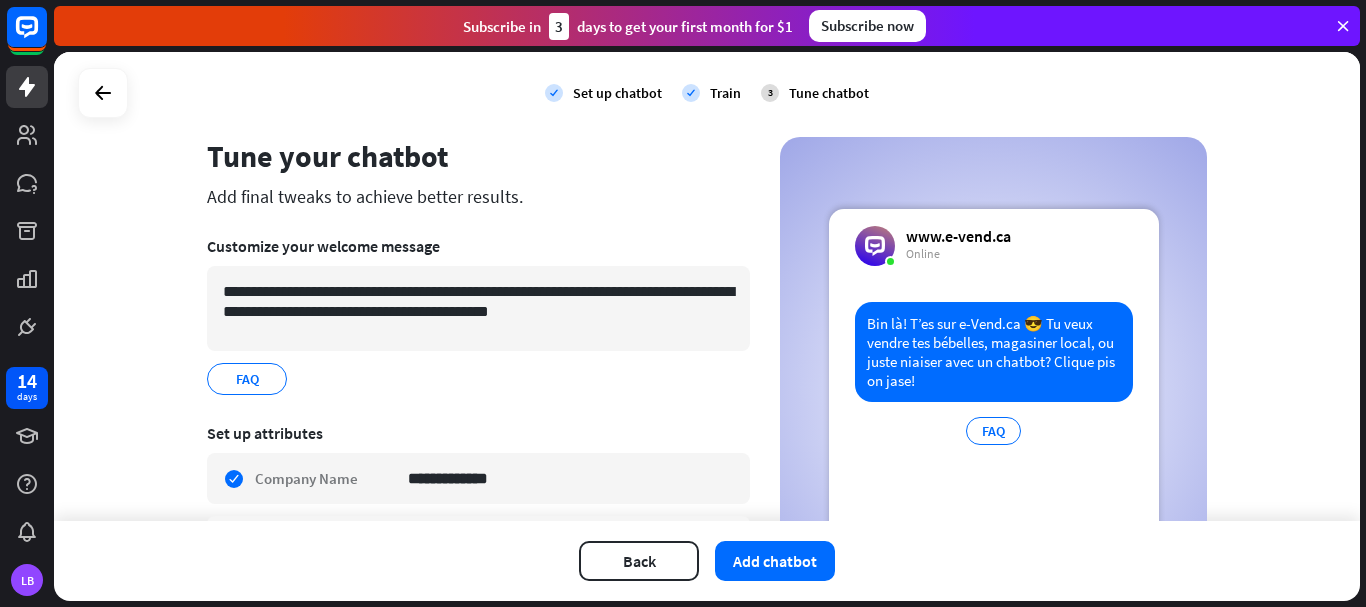 scroll, scrollTop: 0, scrollLeft: 0, axis: both 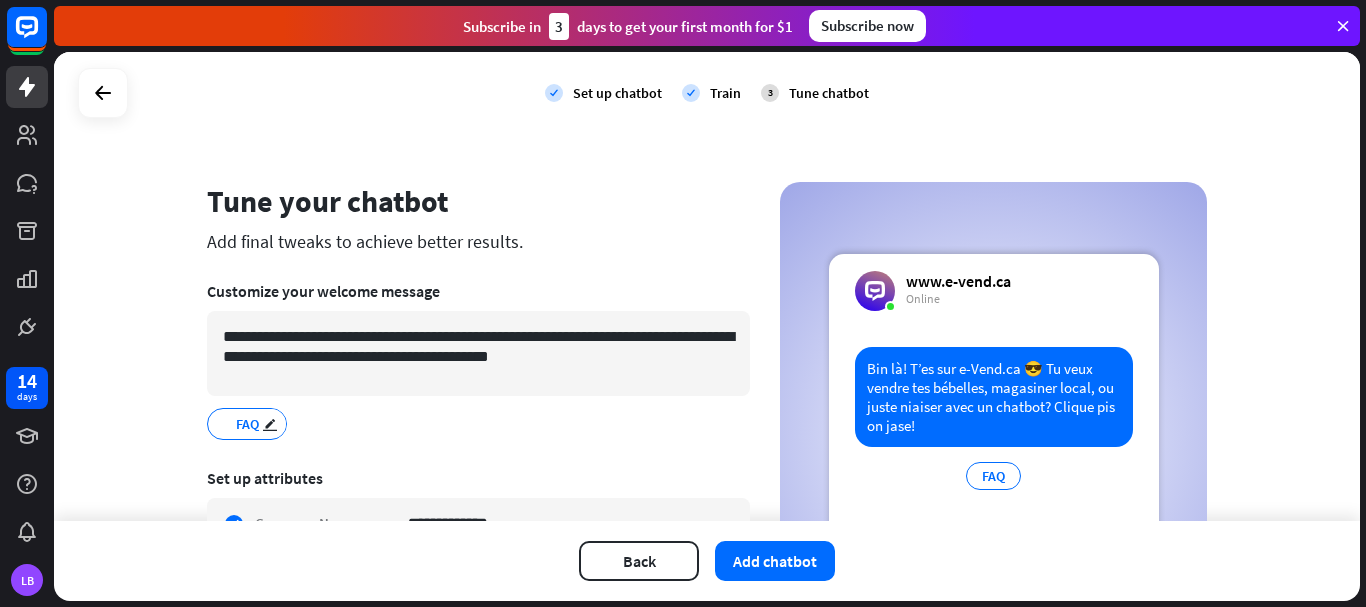 click on "FAQ" at bounding box center (247, 424) 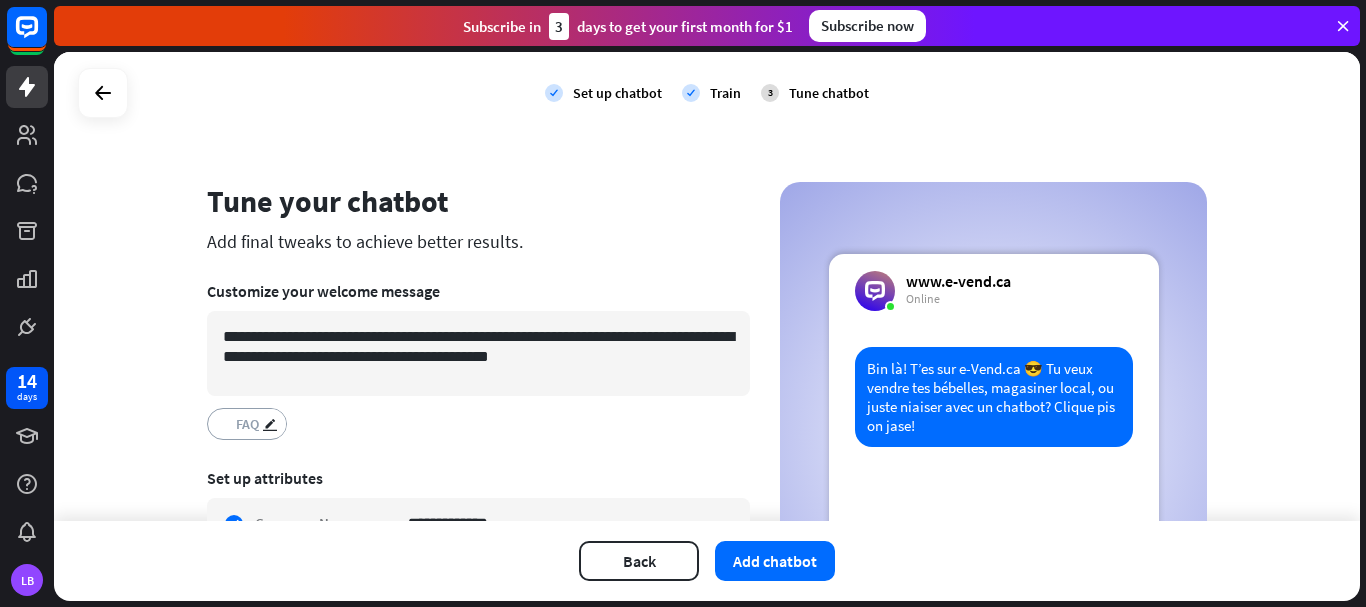 click on "FAQ" at bounding box center [247, 424] 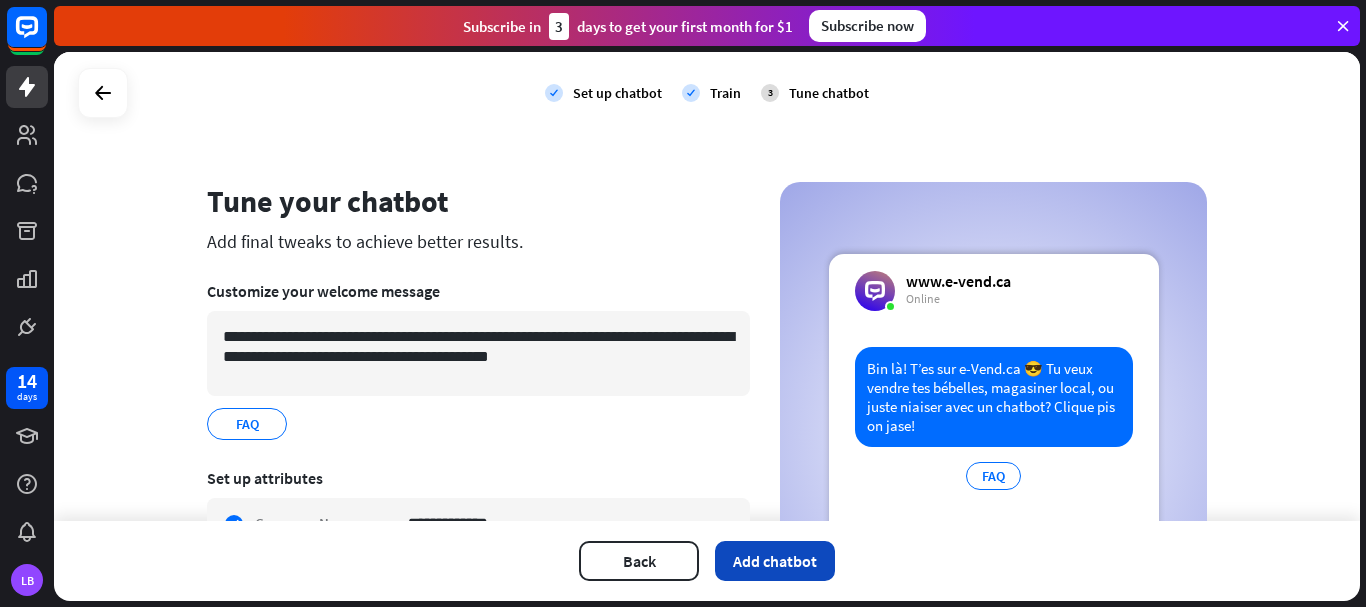 click on "Add chatbot" at bounding box center (775, 561) 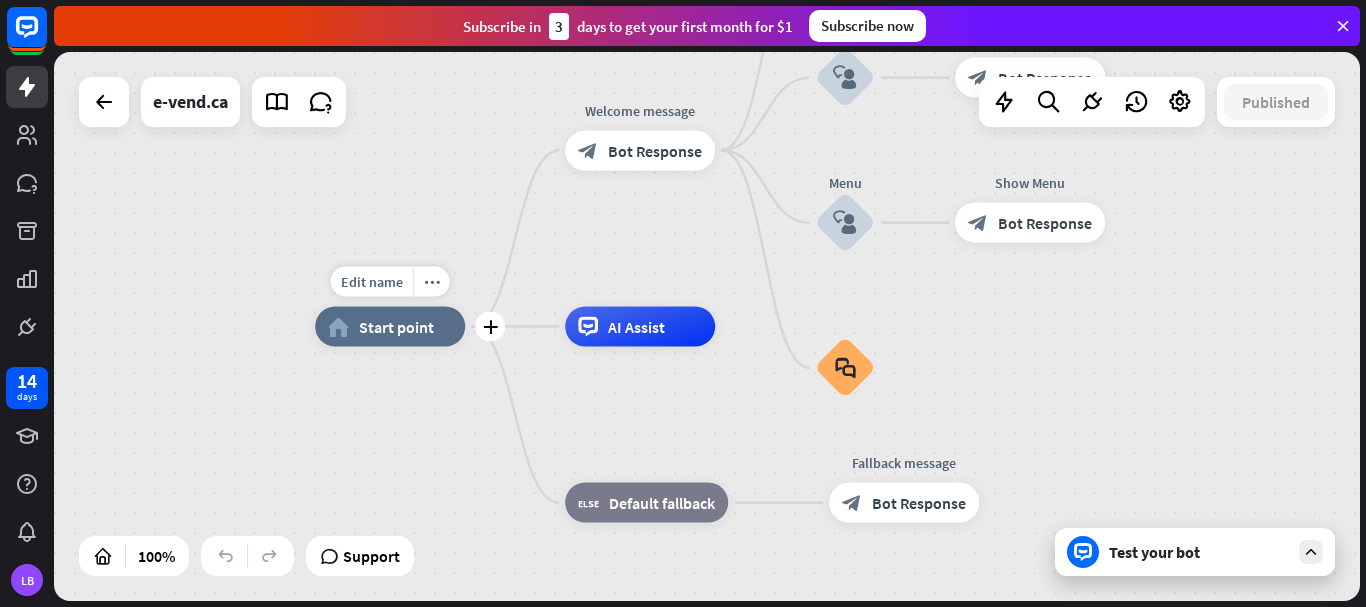 click on "home_2   Start point" at bounding box center (390, 327) 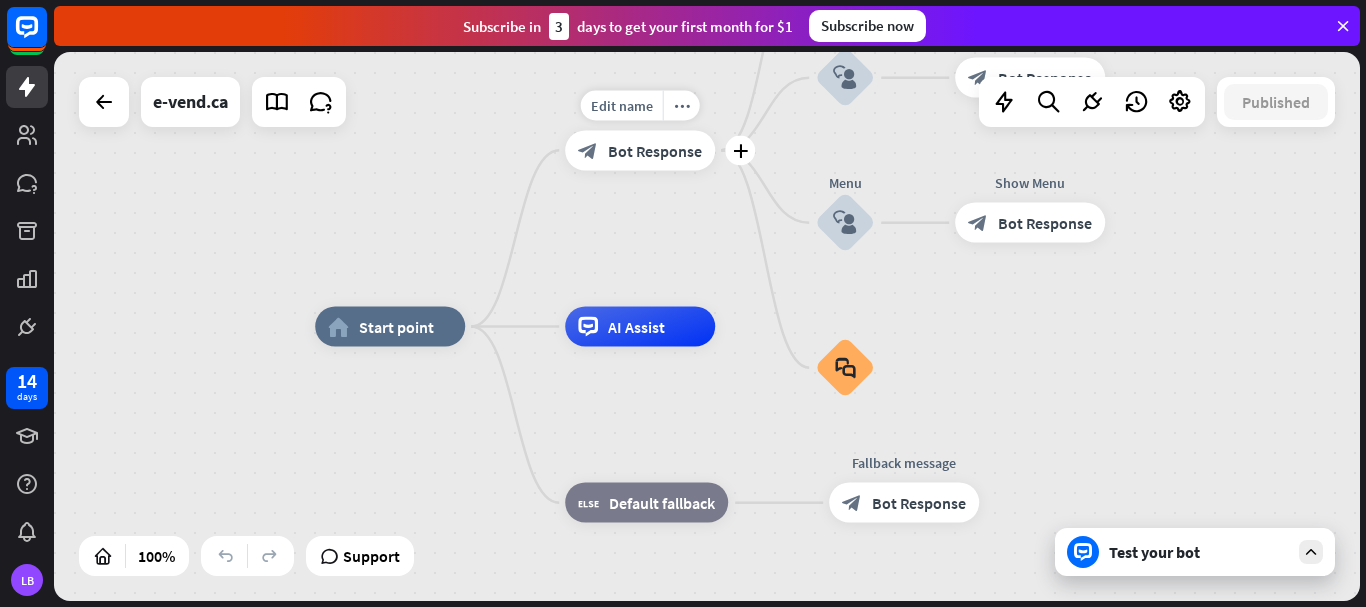 click on "block_bot_response   Bot Response" at bounding box center (640, 150) 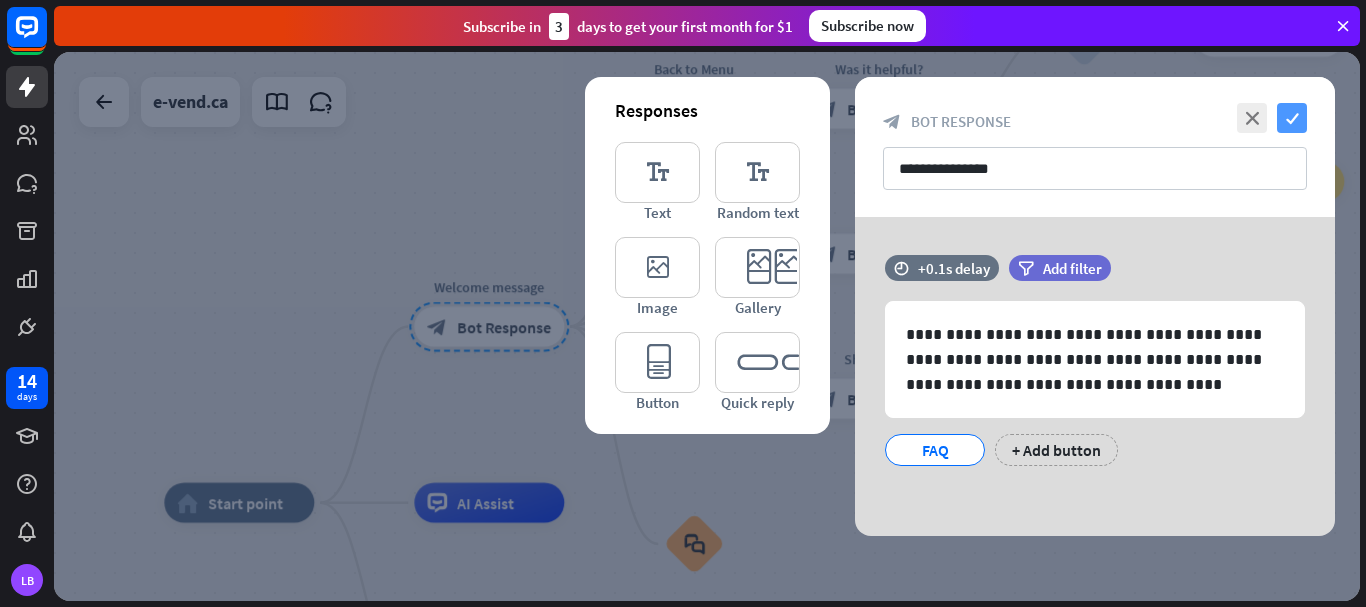 click on "check" at bounding box center (1292, 118) 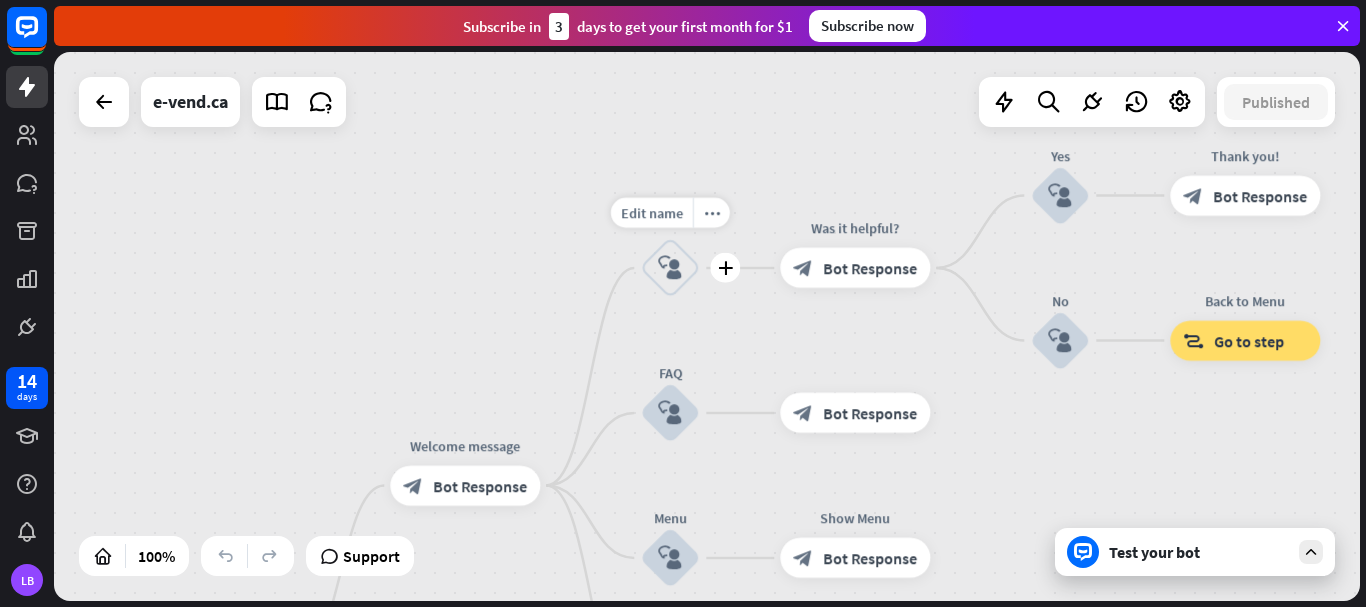click on "block_user_input" at bounding box center [670, 268] 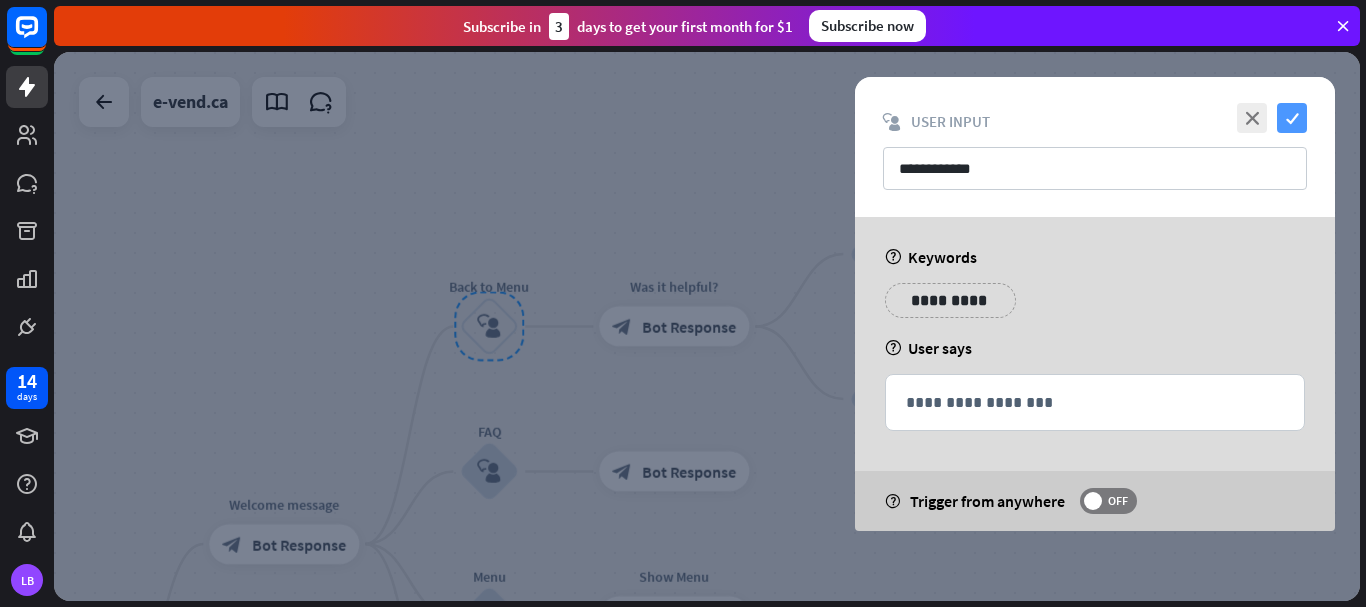 click on "check" at bounding box center [1292, 118] 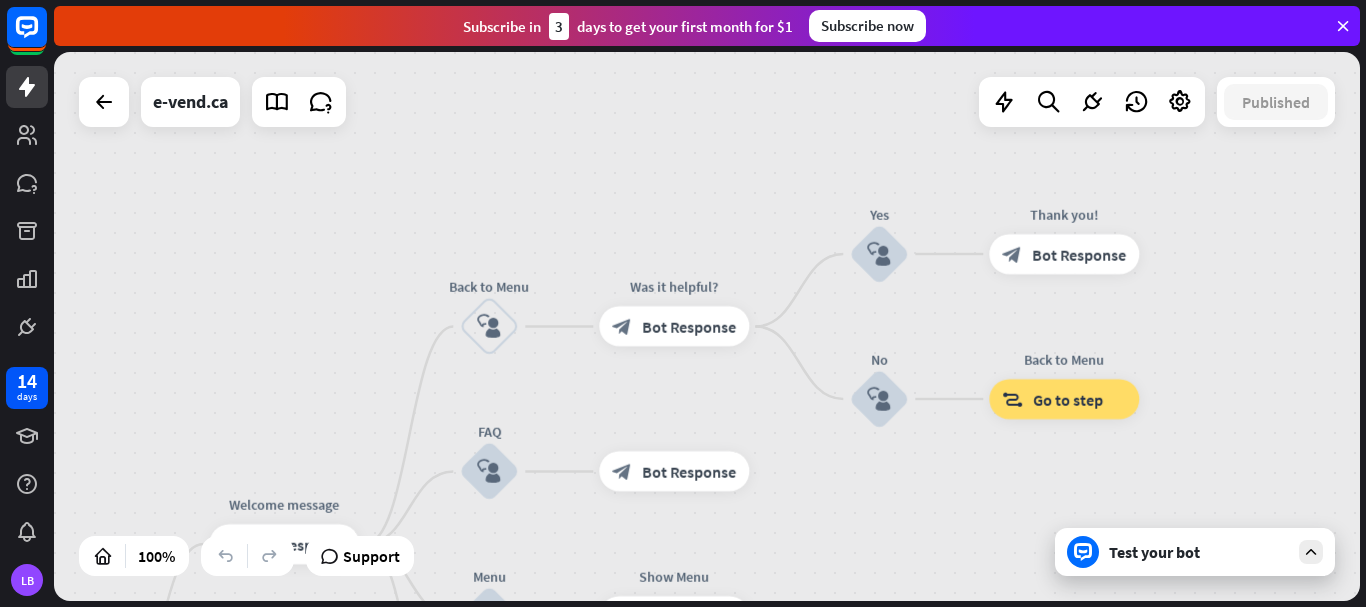 click on "home_2   Start point                 Welcome message   block_bot_response   Bot Response                 Back to Menu   block_user_input                 Was it helpful?   block_bot_response   Bot Response                 Yes   block_user_input                 Thank you!   block_bot_response   Bot Response                 No   block_user_input                 Back to Menu   block_goto   Go to step                 FAQ   block_user_input                   block_bot_response   Bot Response                 Menu   block_user_input                 Show Menu   block_bot_response   Bot Response                   block_faq                     AI Assist                   block_fallback   Default fallback                 Fallback message   block_bot_response   Bot Response" at bounding box center [707, 326] 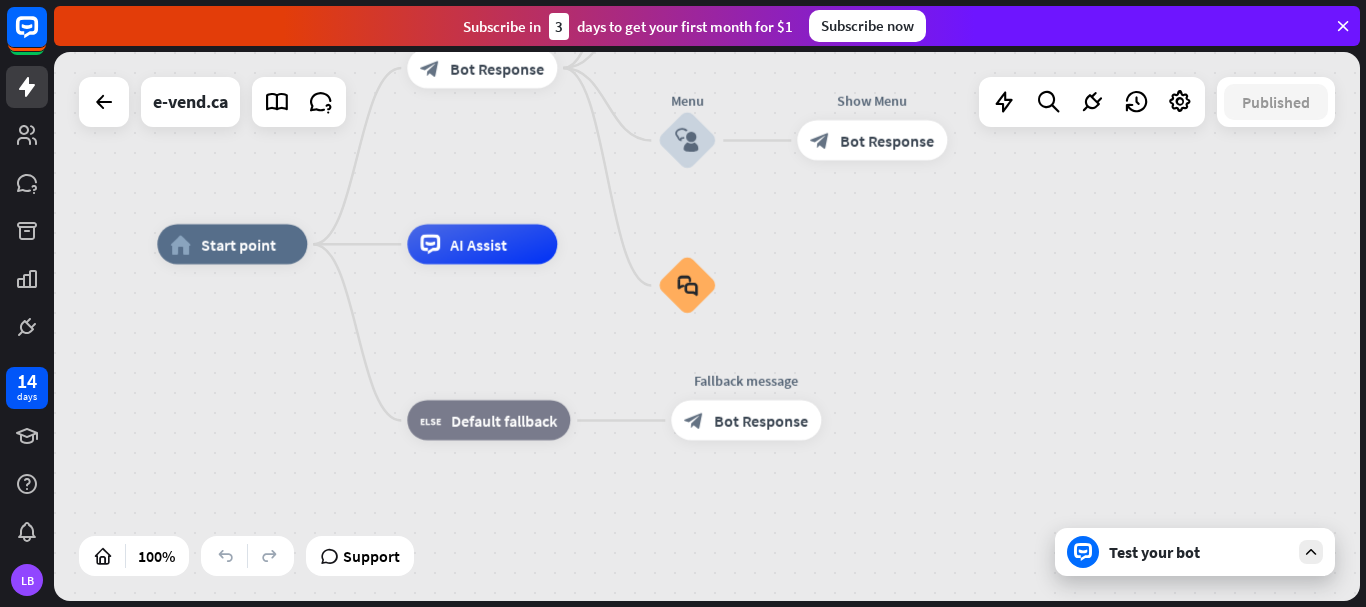 click on "AI Assist" at bounding box center [482, 244] 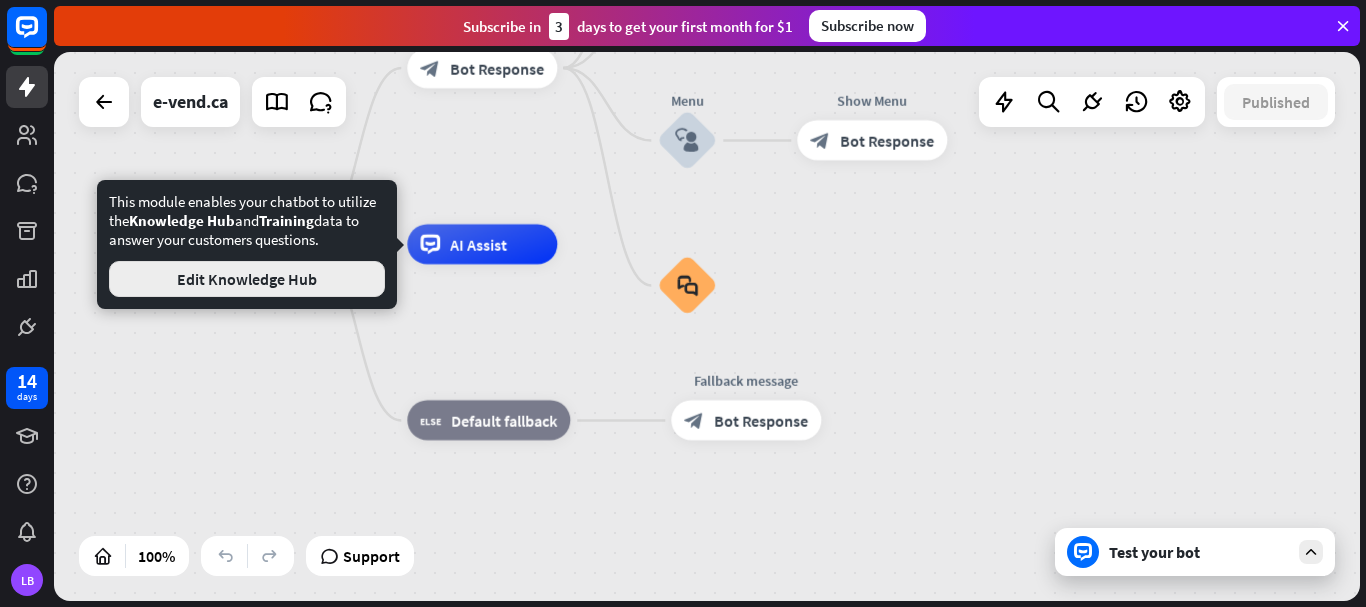 click on "Edit Knowledge Hub" at bounding box center [247, 279] 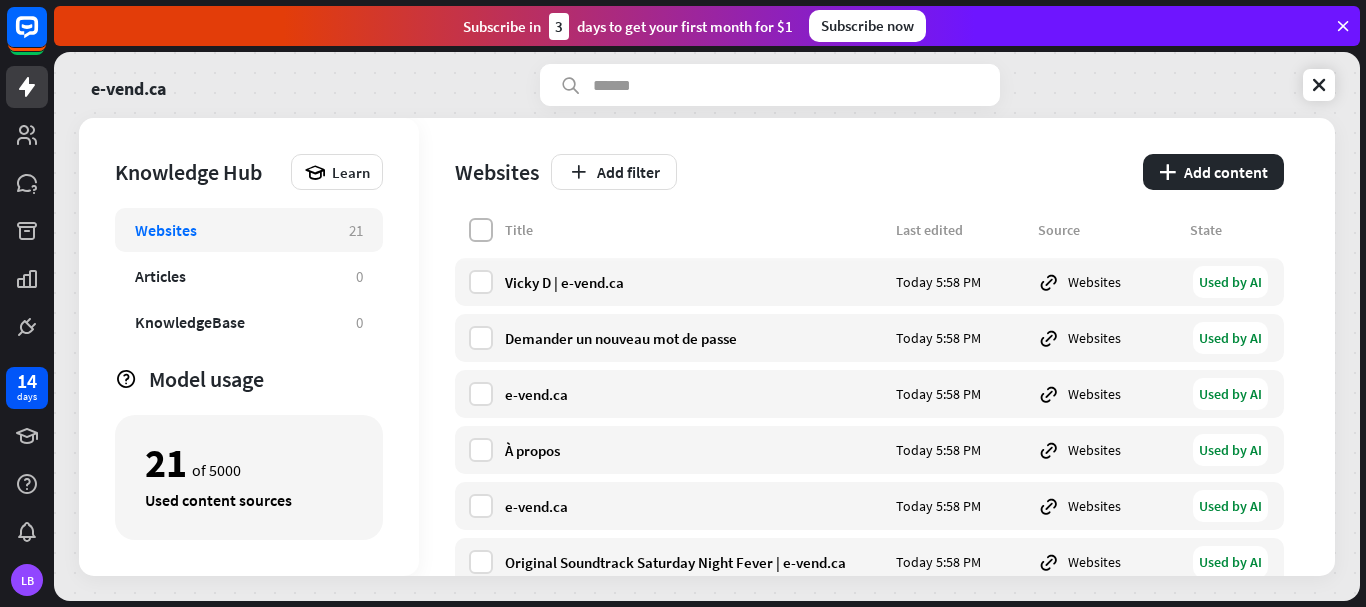 click at bounding box center (481, 230) 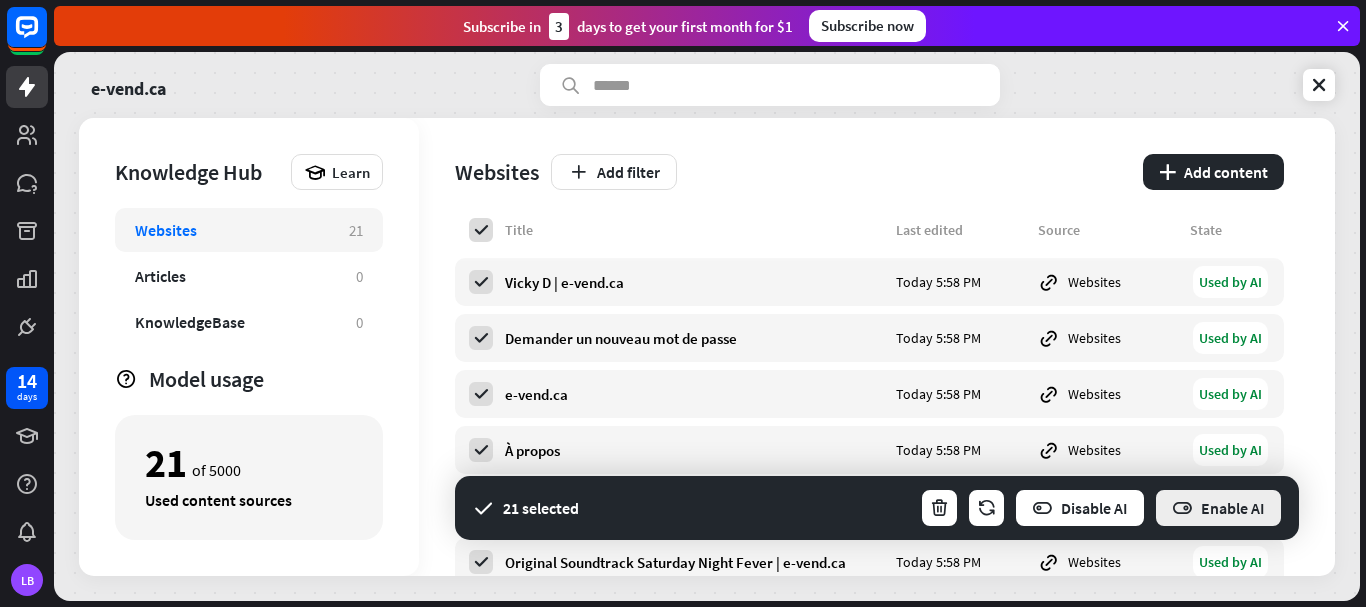 click on "Enable AI" at bounding box center [1218, 508] 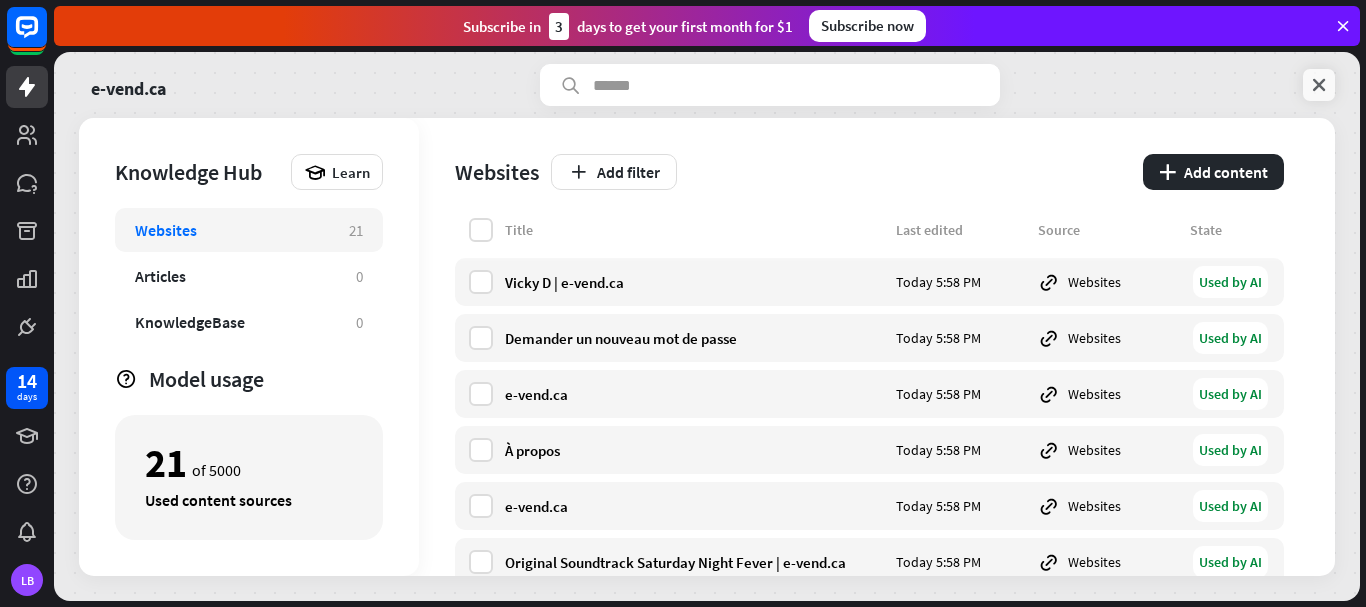 click at bounding box center [1319, 85] 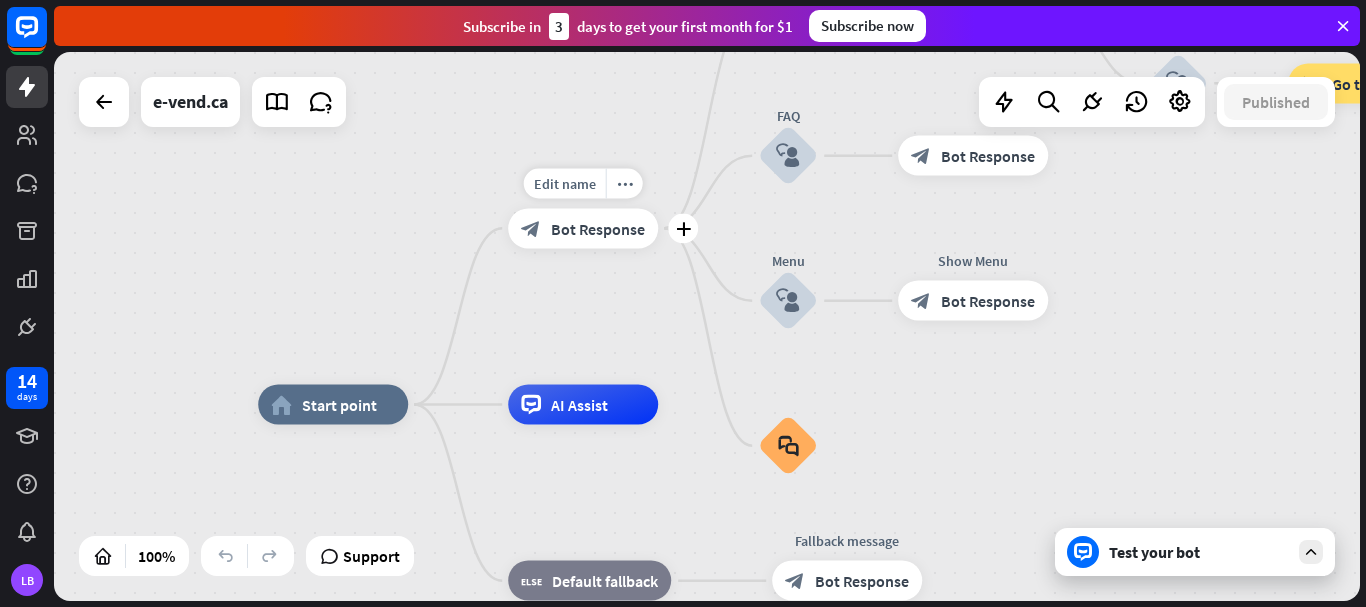 click on "block_bot_response   Bot Response" at bounding box center [583, 228] 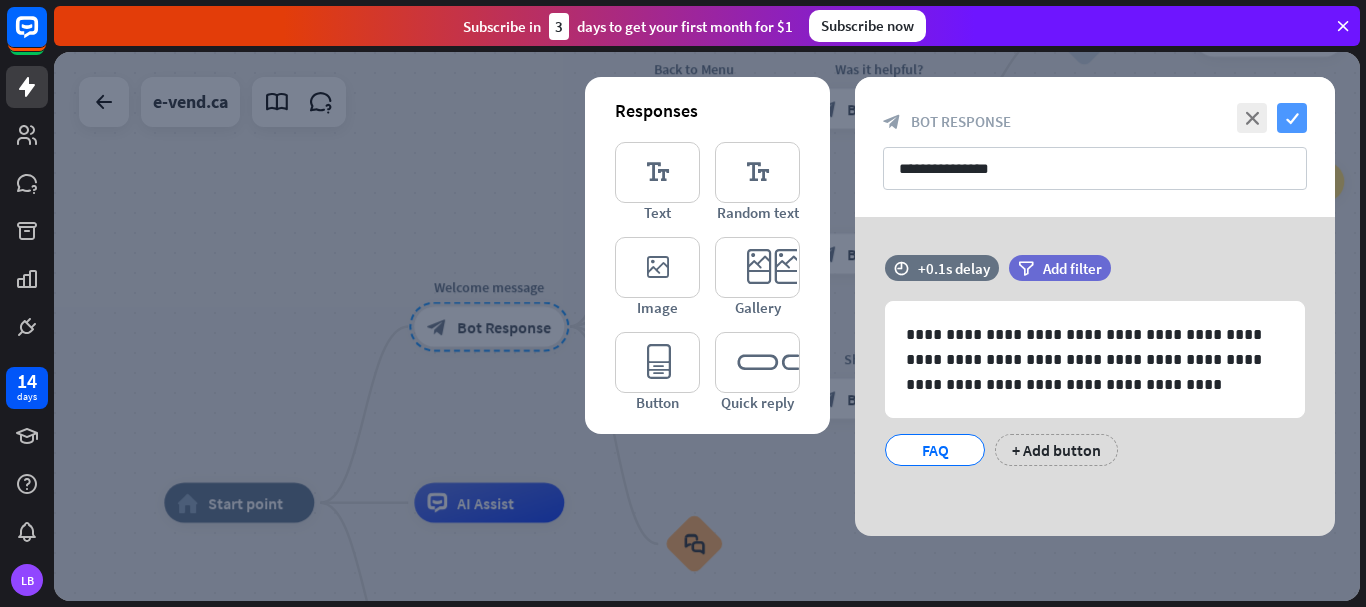 click on "check" at bounding box center [1292, 118] 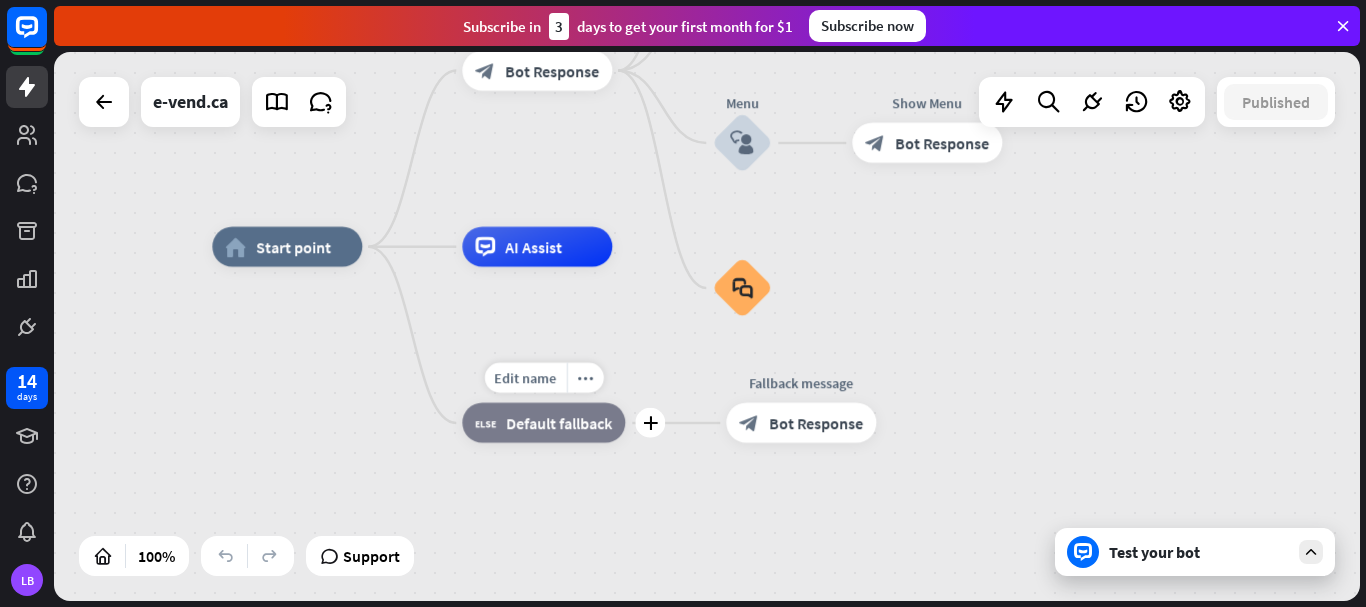 click on "Default fallback" at bounding box center [559, 423] 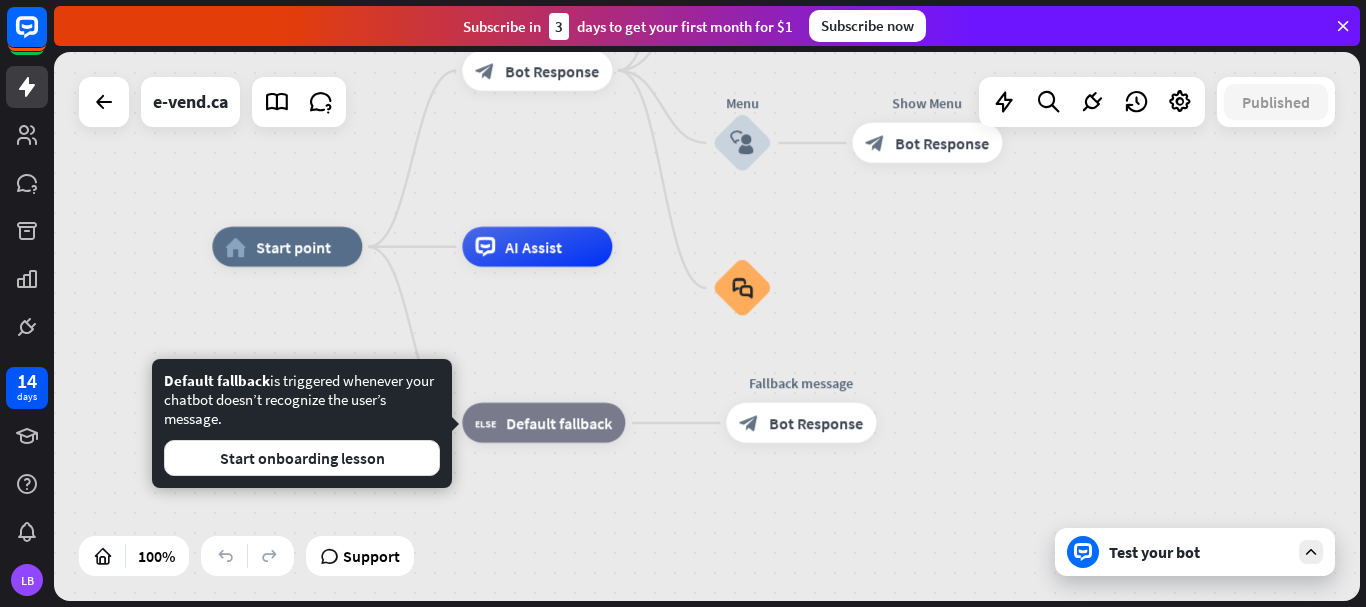 drag, startPoint x: 241, startPoint y: 421, endPoint x: 138, endPoint y: 389, distance: 107.856384 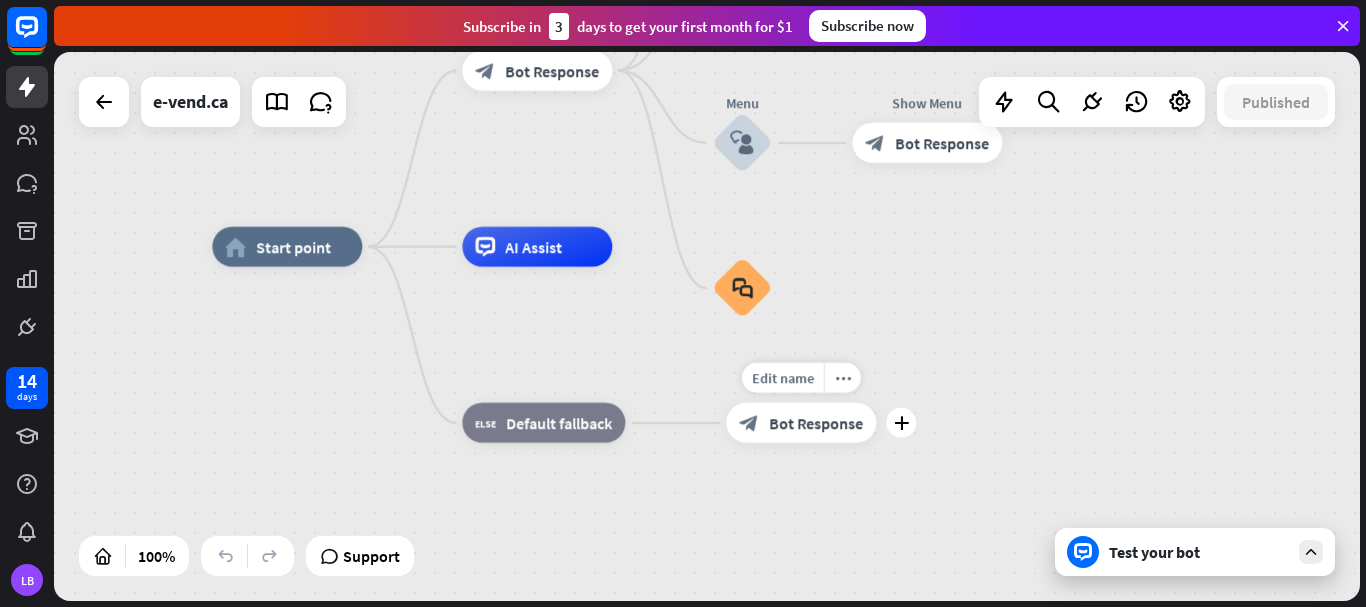 click on "Bot Response" at bounding box center (816, 423) 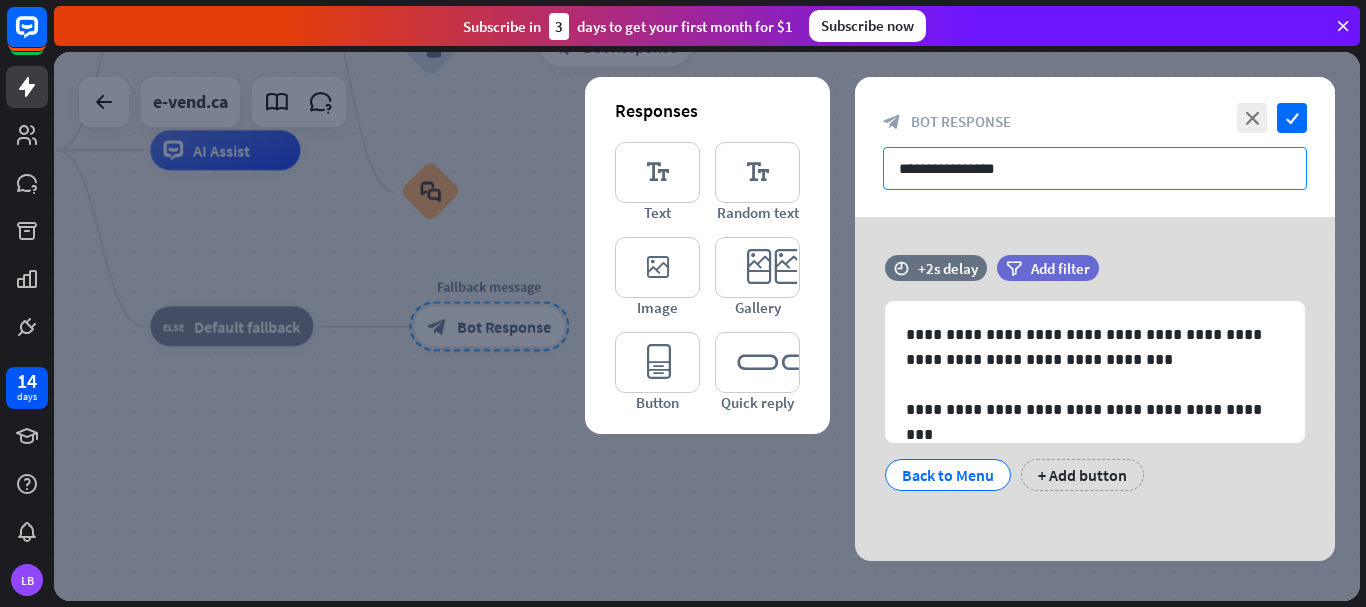 click on "**********" at bounding box center [1095, 168] 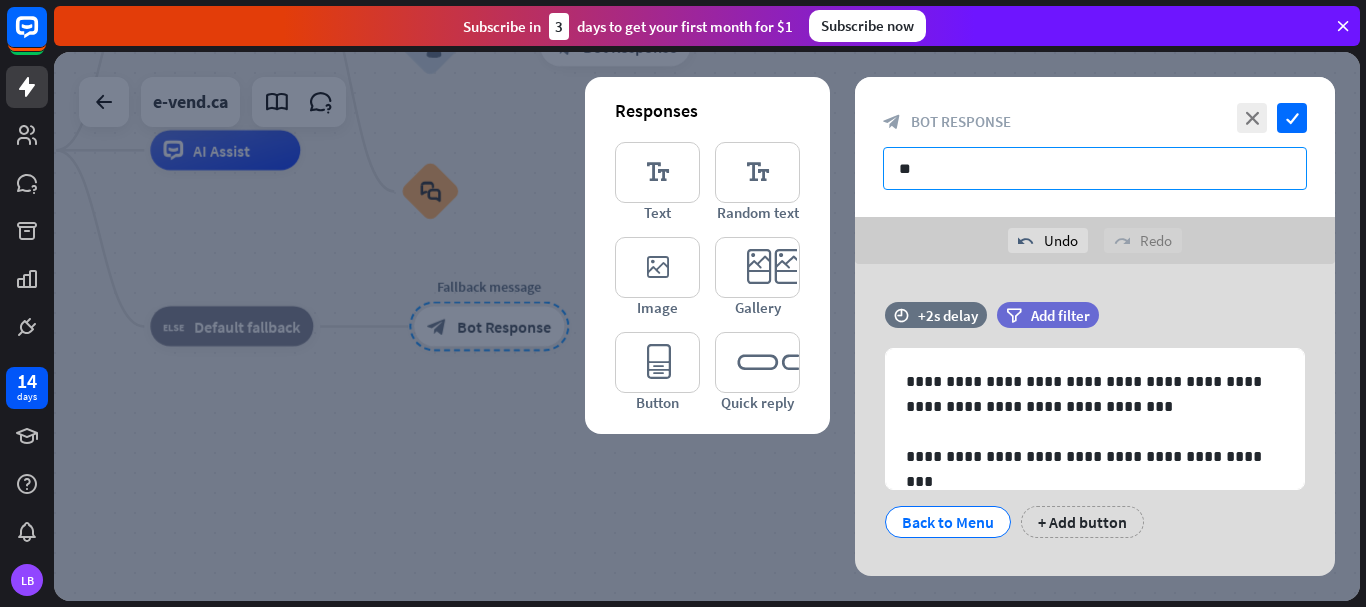 type on "*" 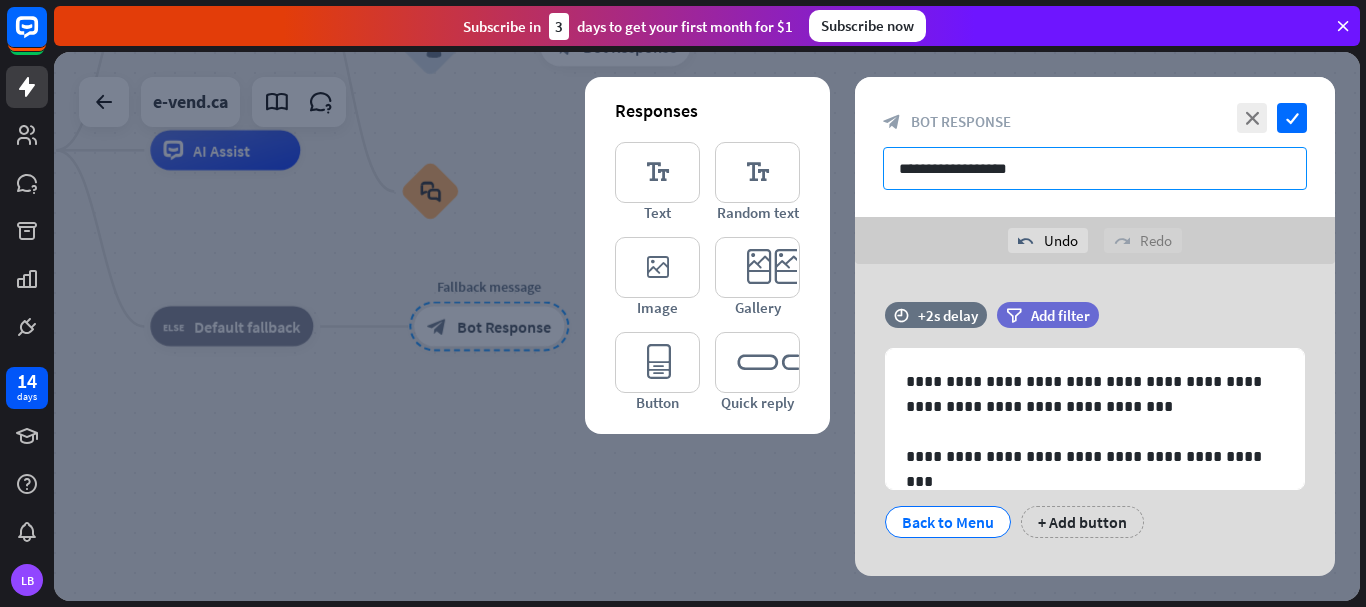 type on "**********" 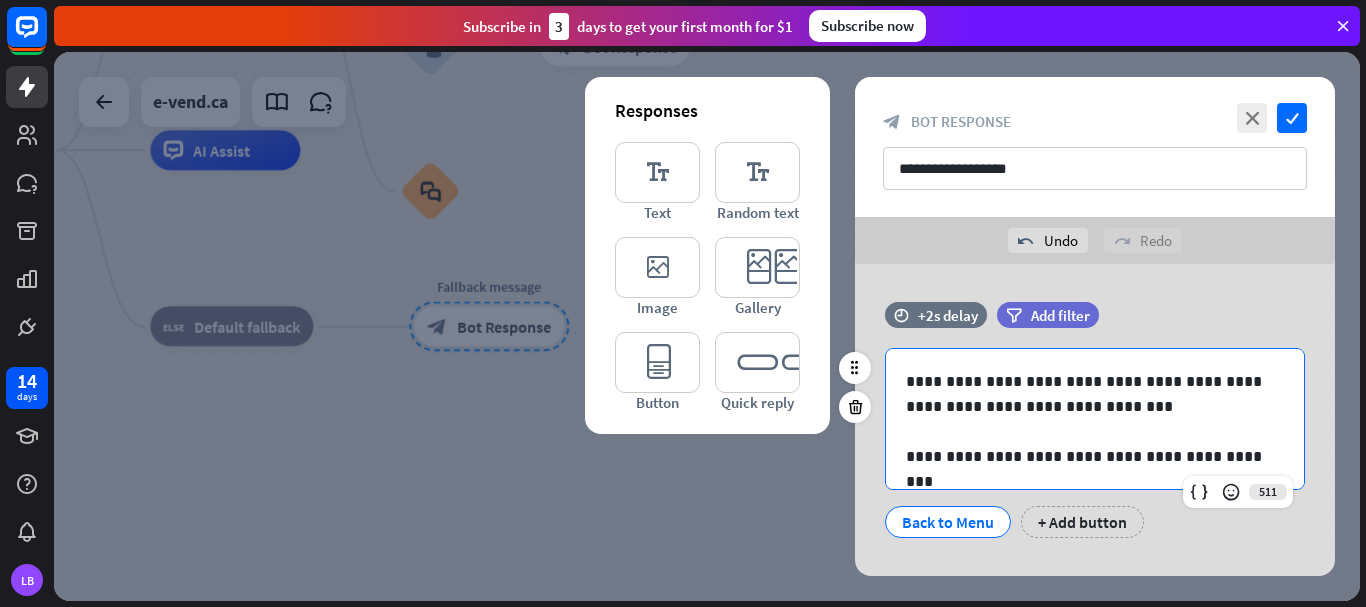 click on "**********" at bounding box center (1095, 456) 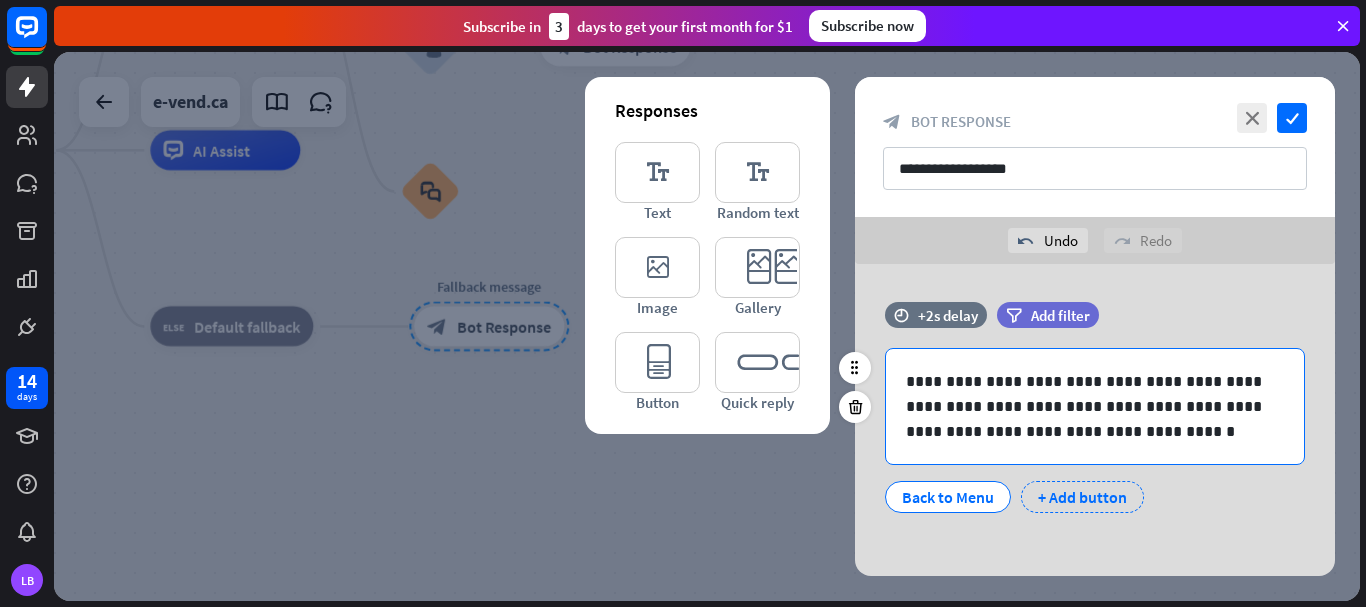 click on "+ Add button" at bounding box center [1082, 497] 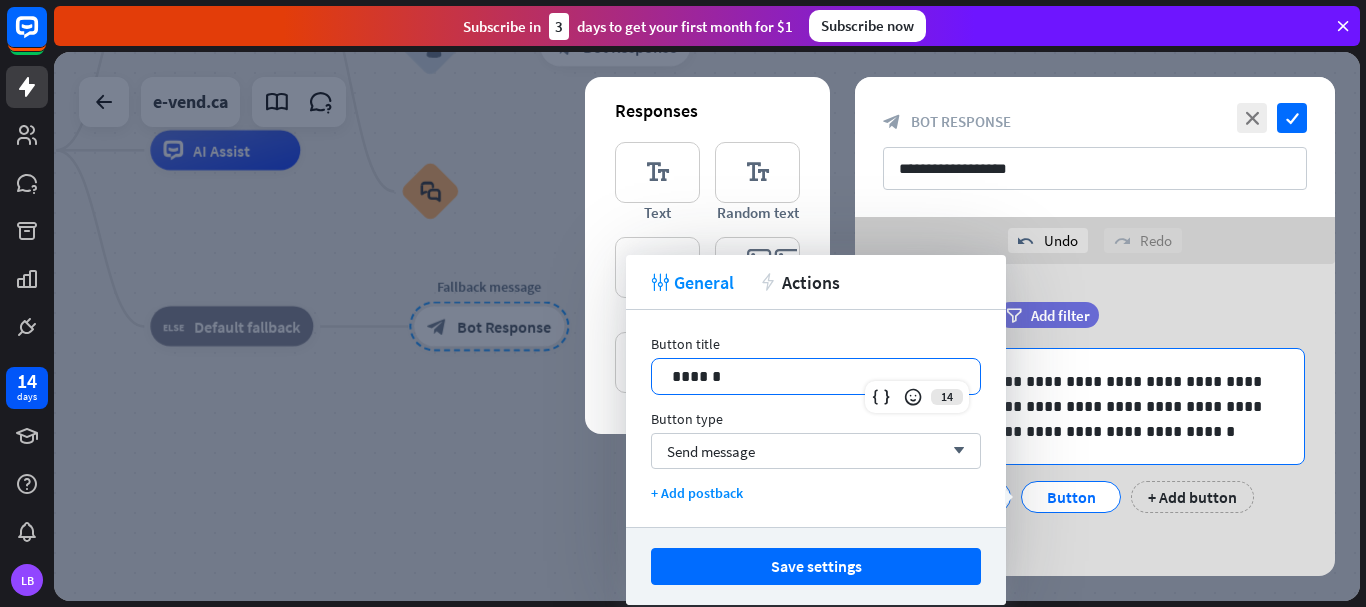 click on "******" at bounding box center (816, 376) 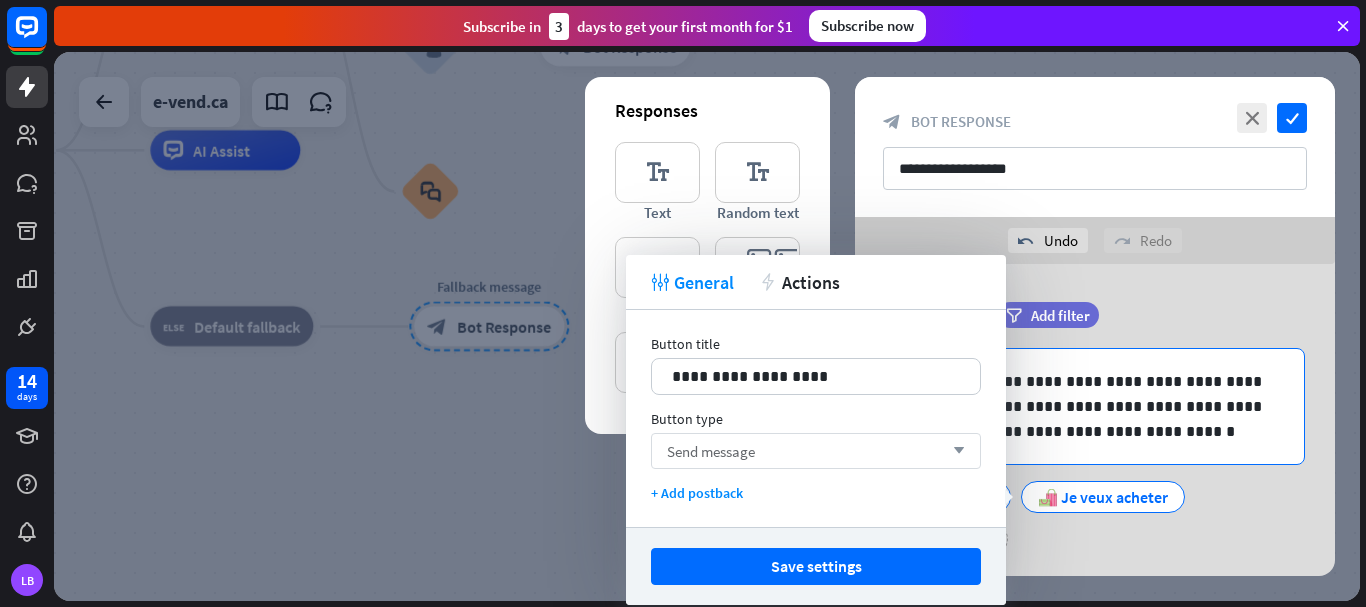 click on "Send message
arrow_down" at bounding box center [816, 451] 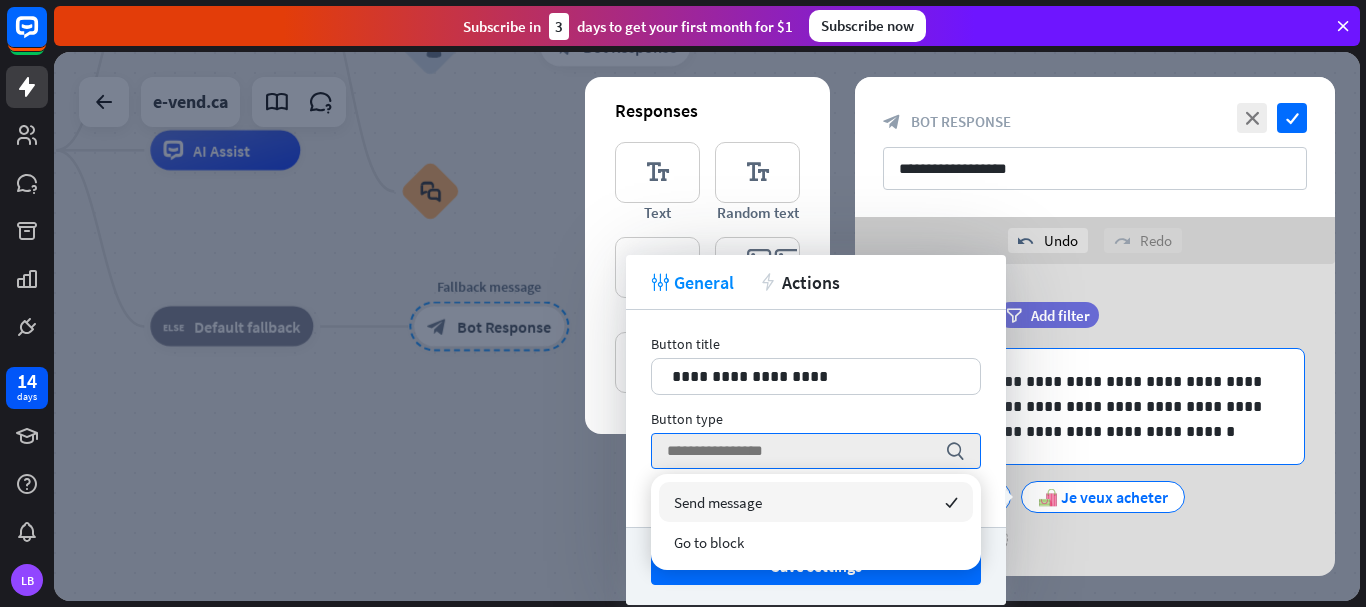 click on "Button type" at bounding box center (816, 419) 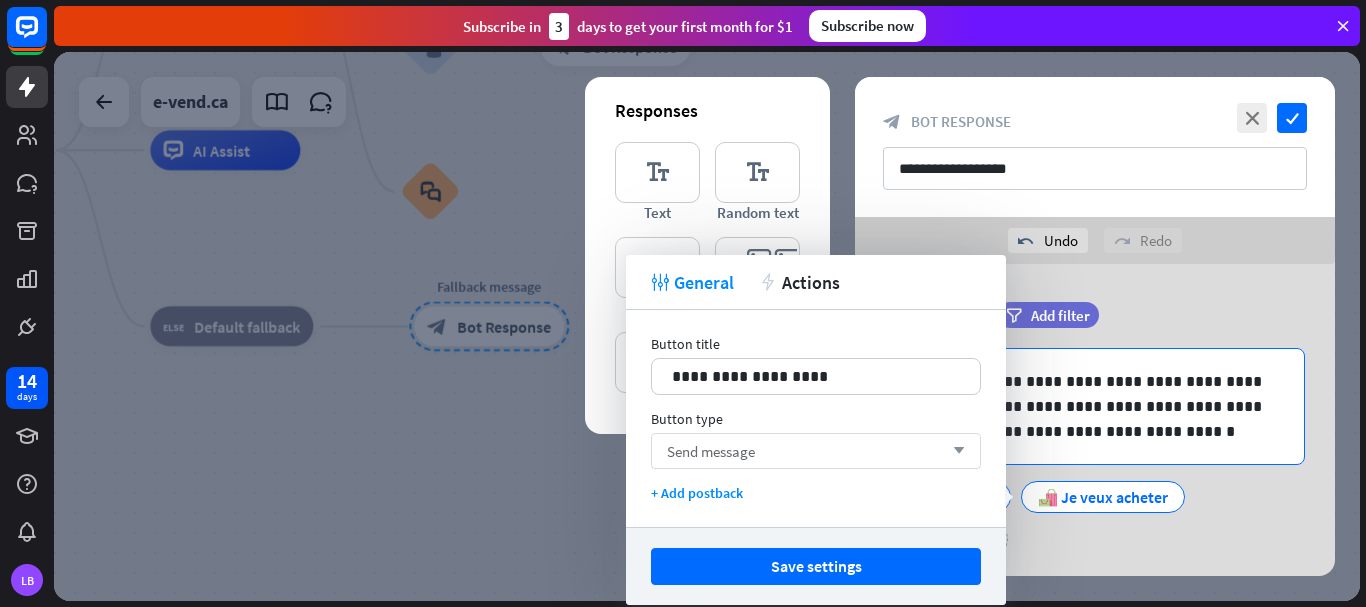 click on "Send message
arrow_down" at bounding box center (816, 451) 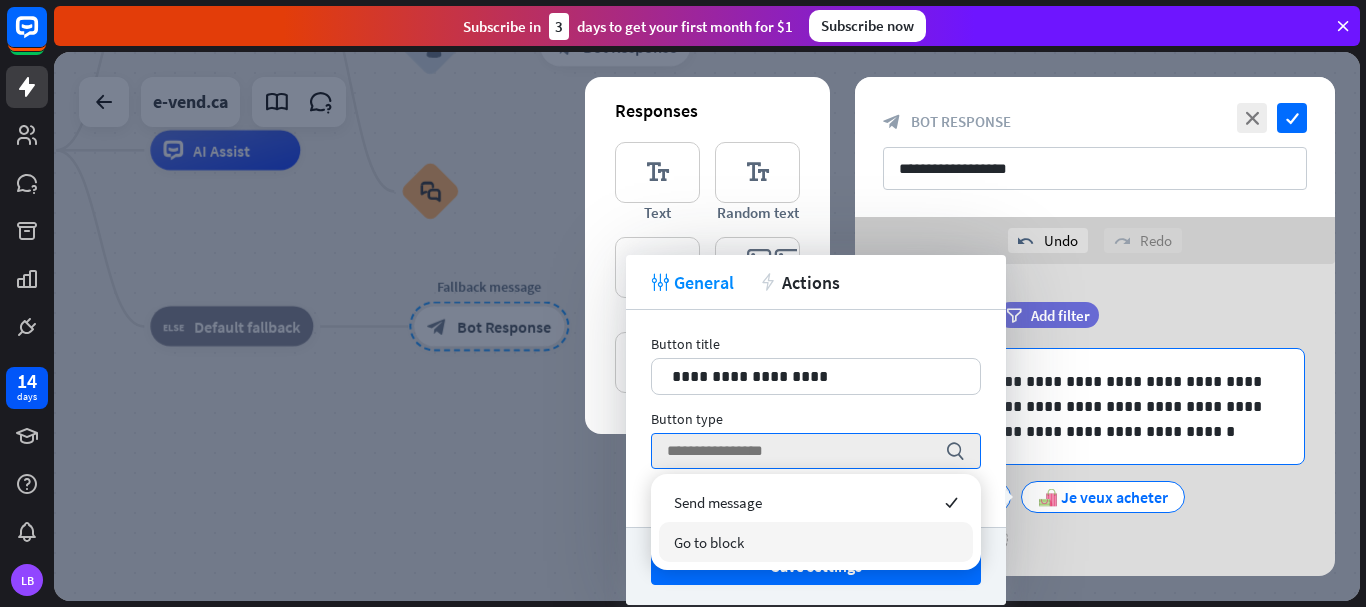 click on "Go to block" at bounding box center (709, 542) 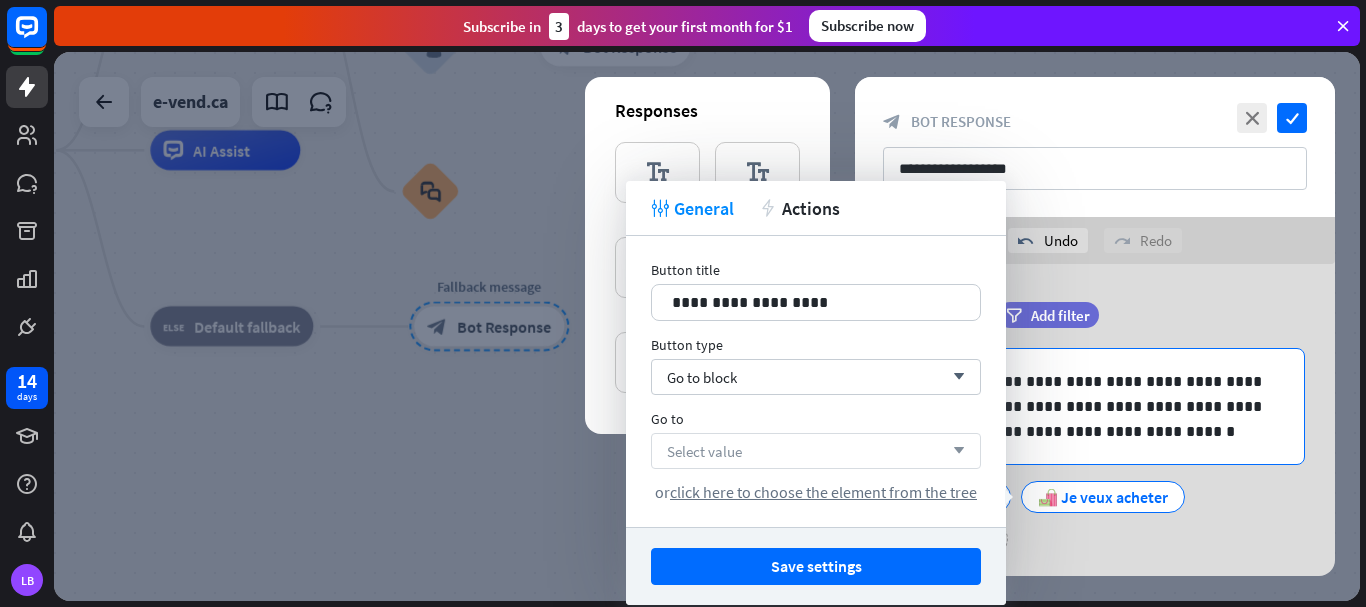 click on "Select value
arrow_down" at bounding box center (816, 451) 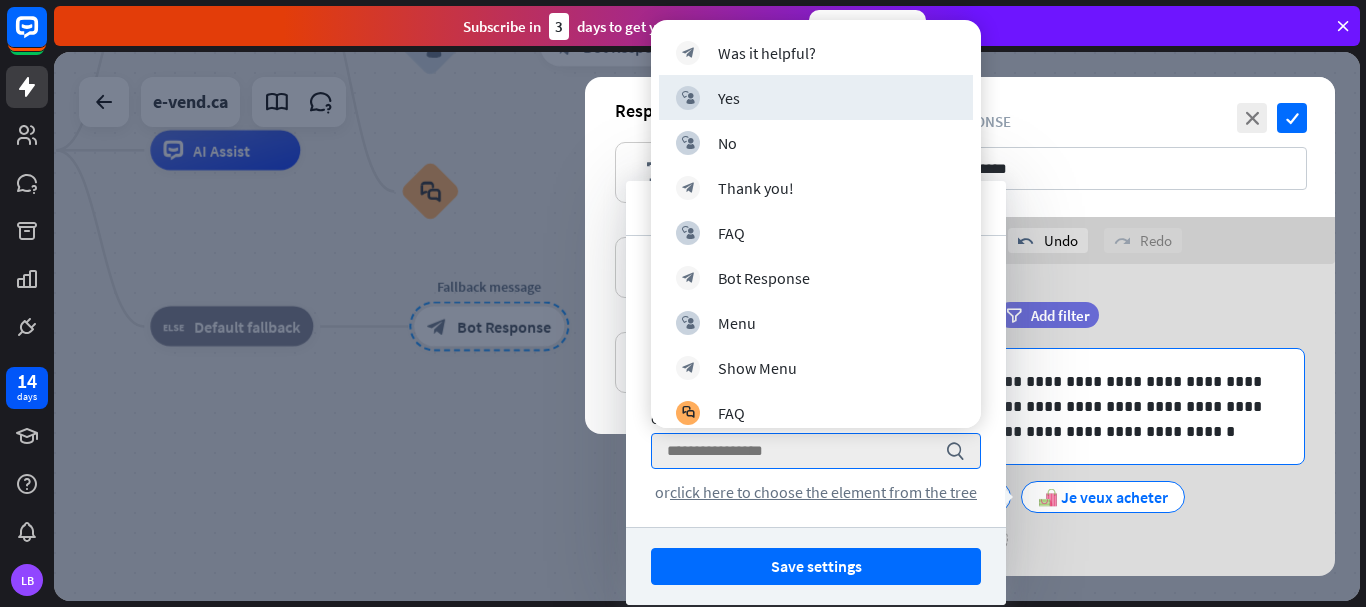 scroll, scrollTop: 283, scrollLeft: 0, axis: vertical 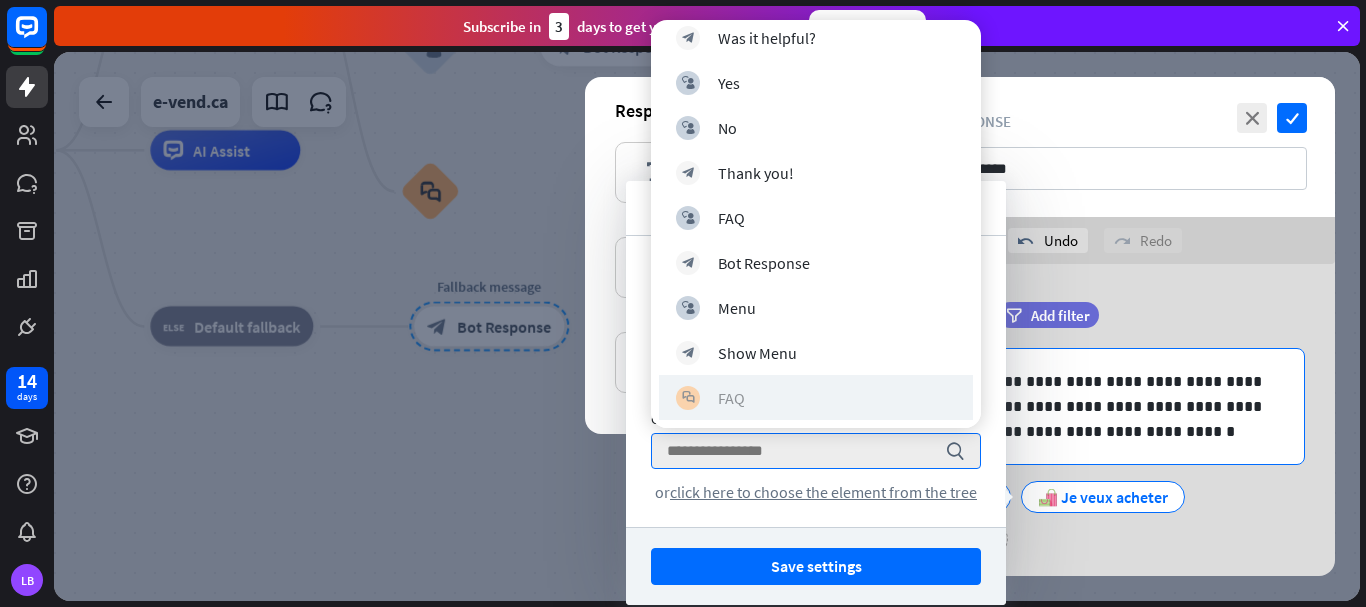 click on "FAQ" at bounding box center [731, 398] 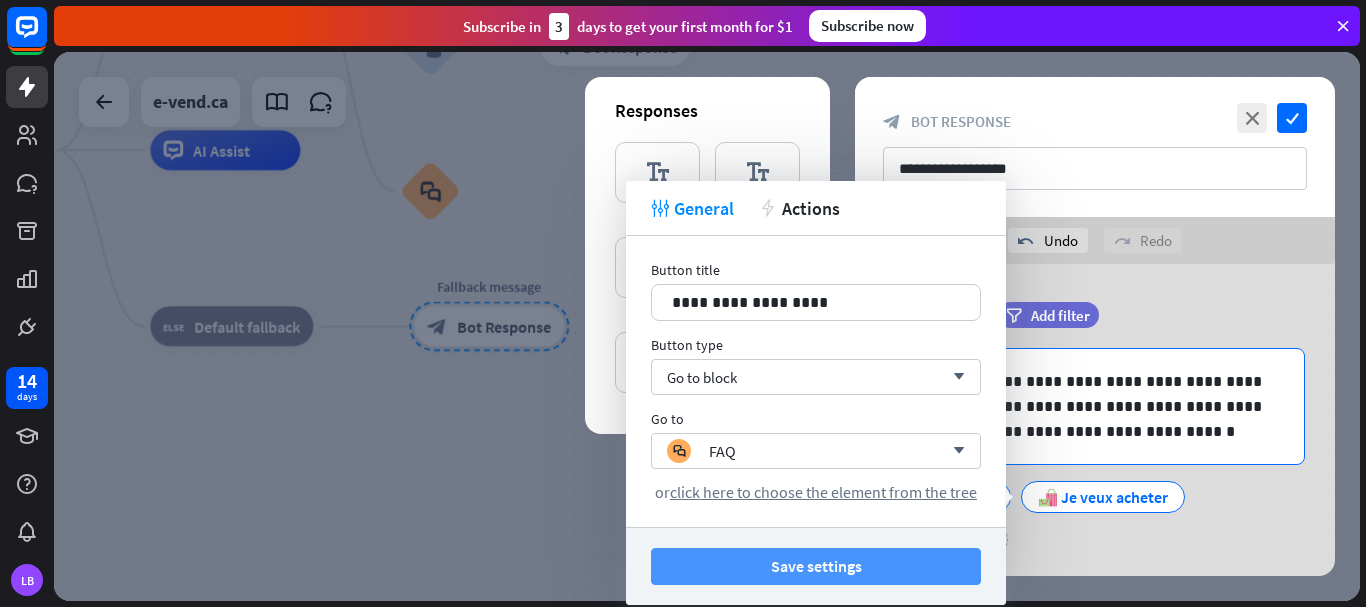 click on "Save settings" at bounding box center (816, 566) 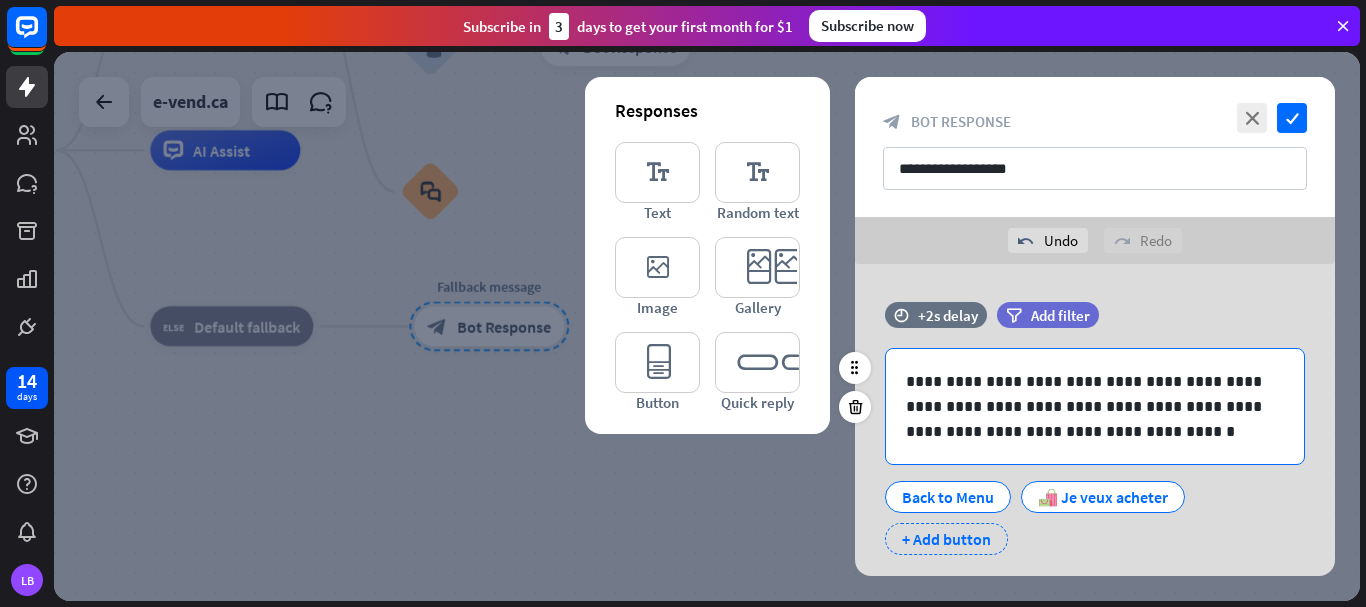 click on "+ Add button" at bounding box center (946, 539) 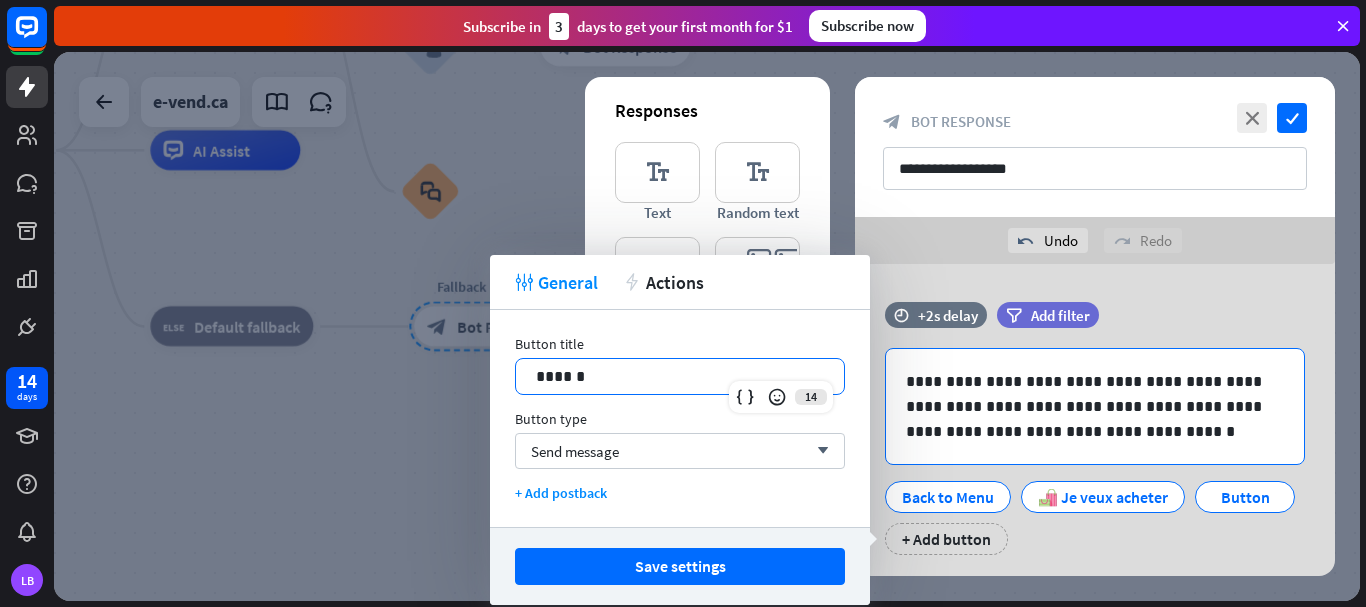 click on "******" at bounding box center [680, 376] 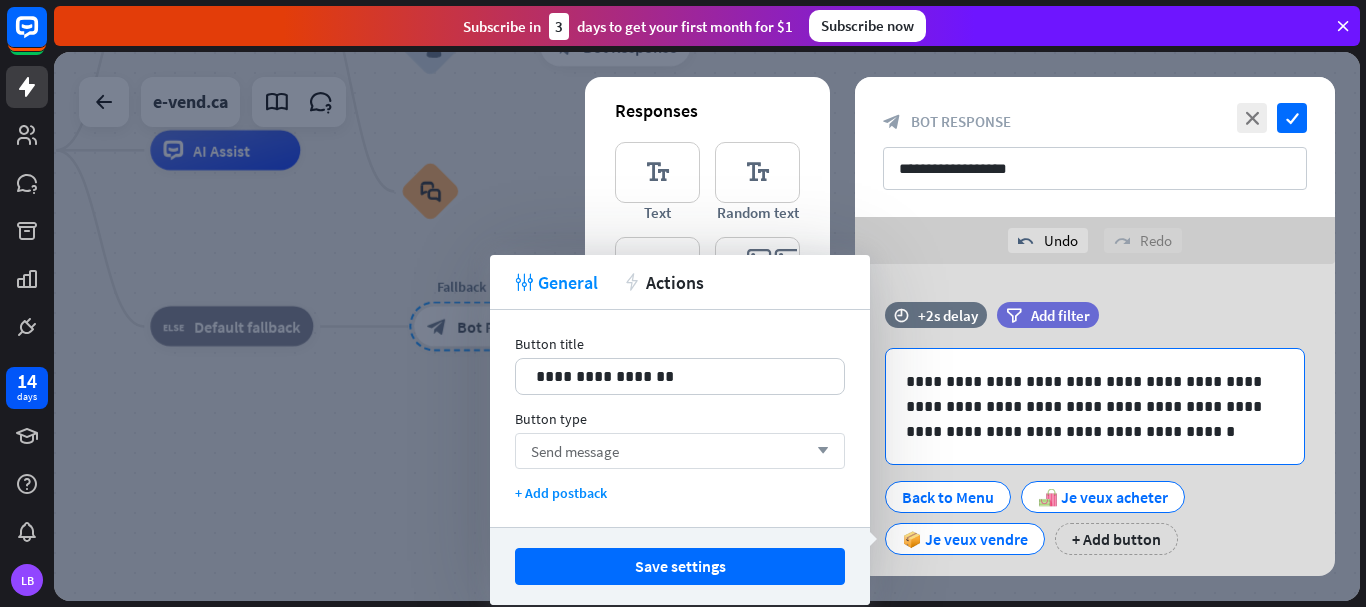 click on "arrow_down" at bounding box center [818, 451] 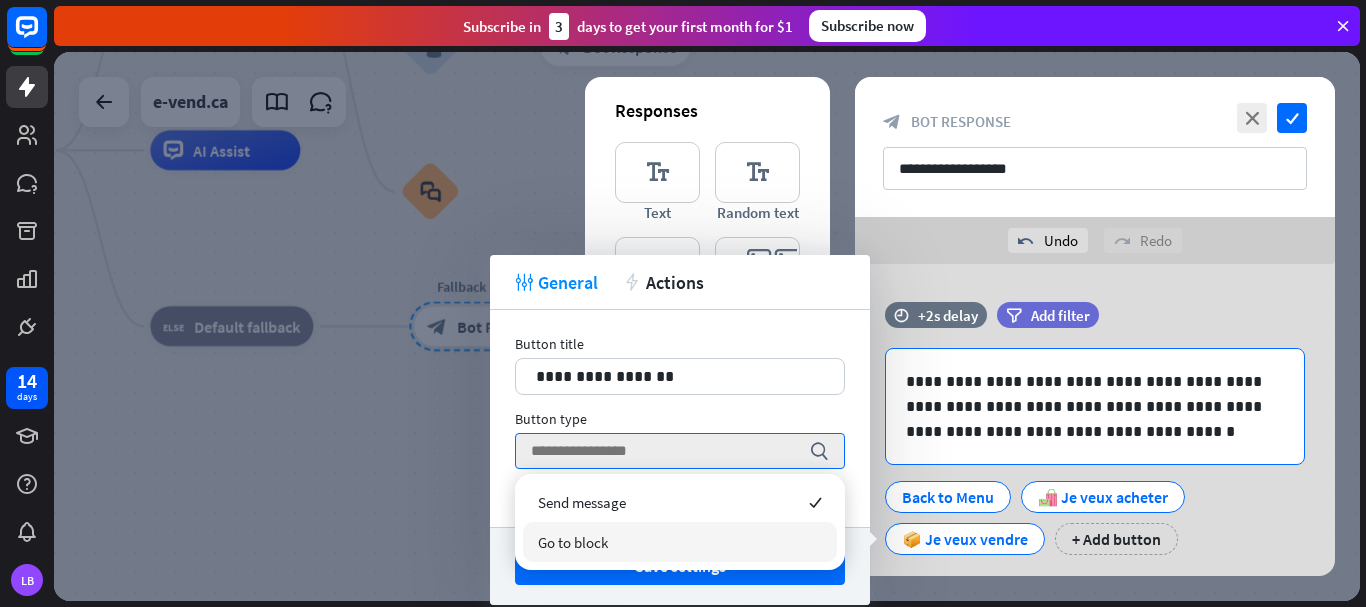 click on "Go to block" at bounding box center (573, 542) 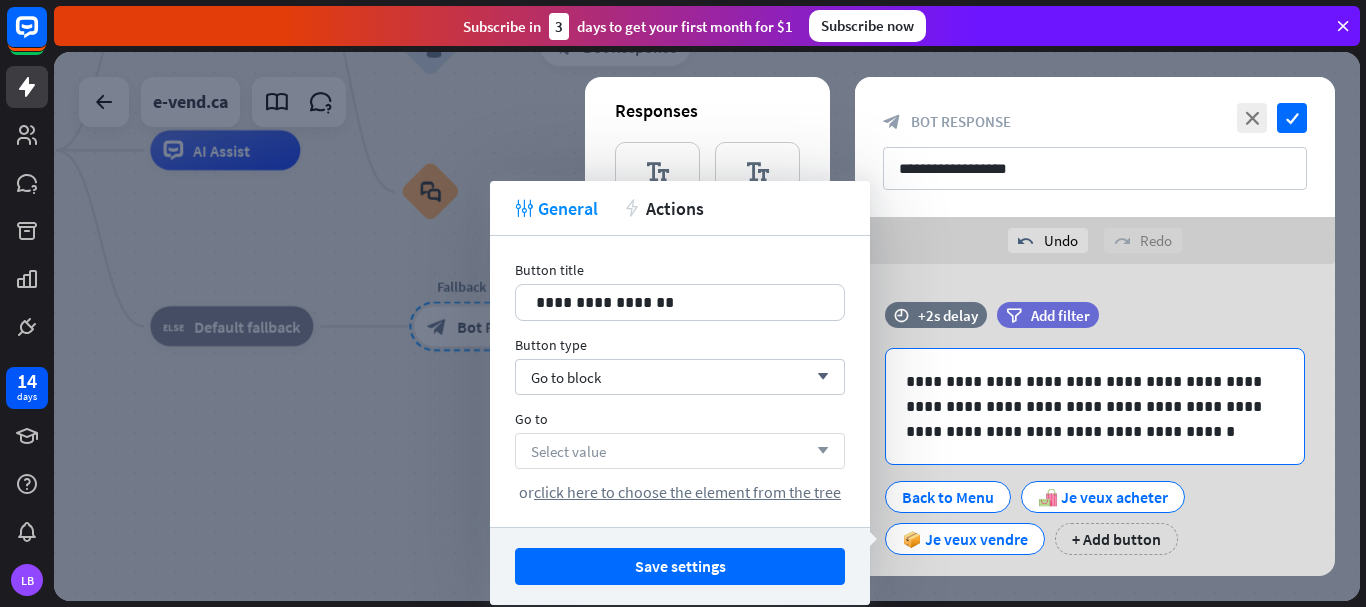 click on "Select value
arrow_down" at bounding box center (680, 451) 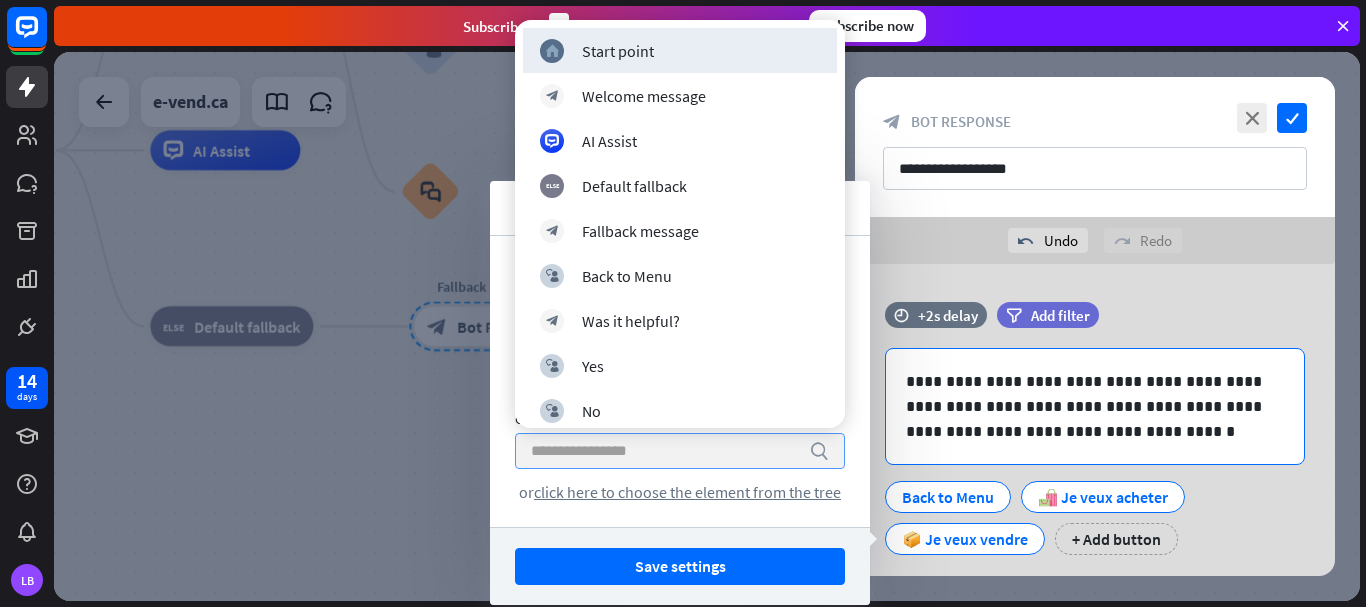 click at bounding box center [665, 451] 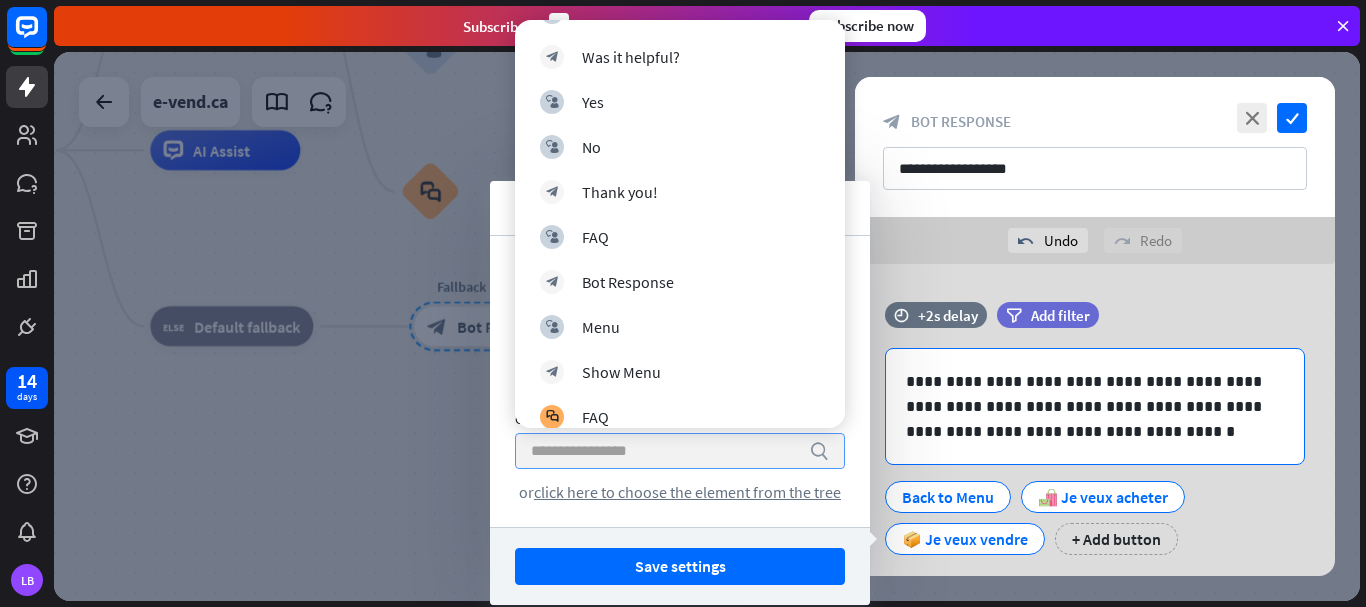scroll, scrollTop: 283, scrollLeft: 0, axis: vertical 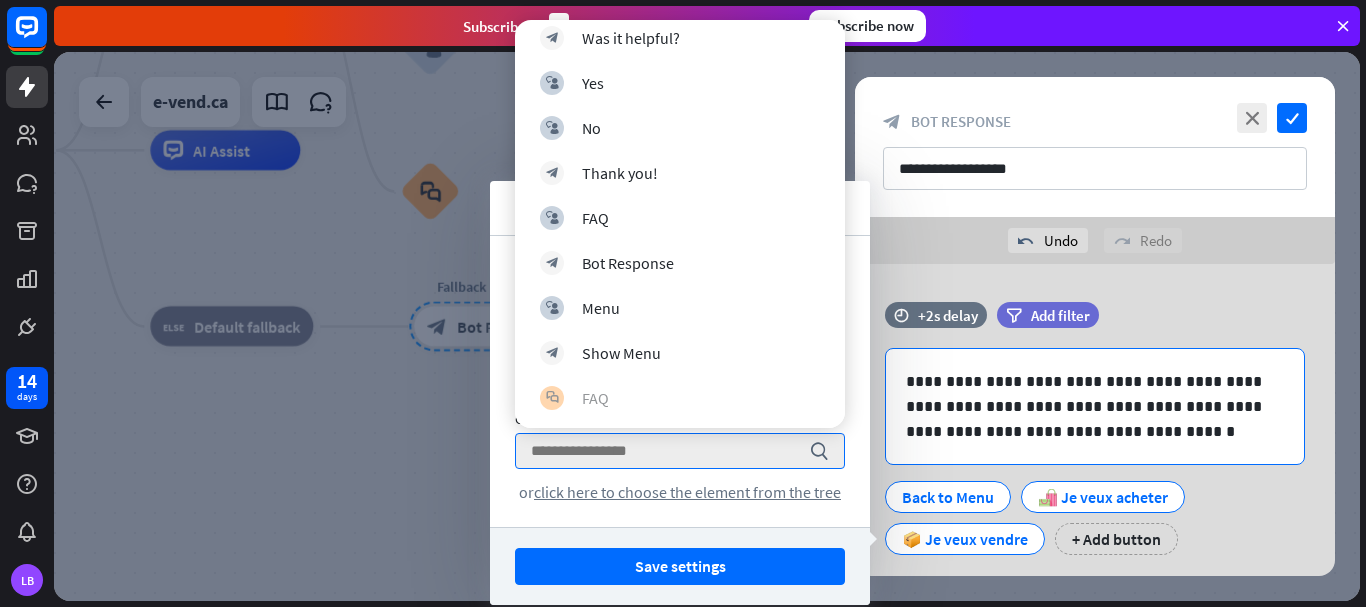 click on "FAQ" at bounding box center (595, 398) 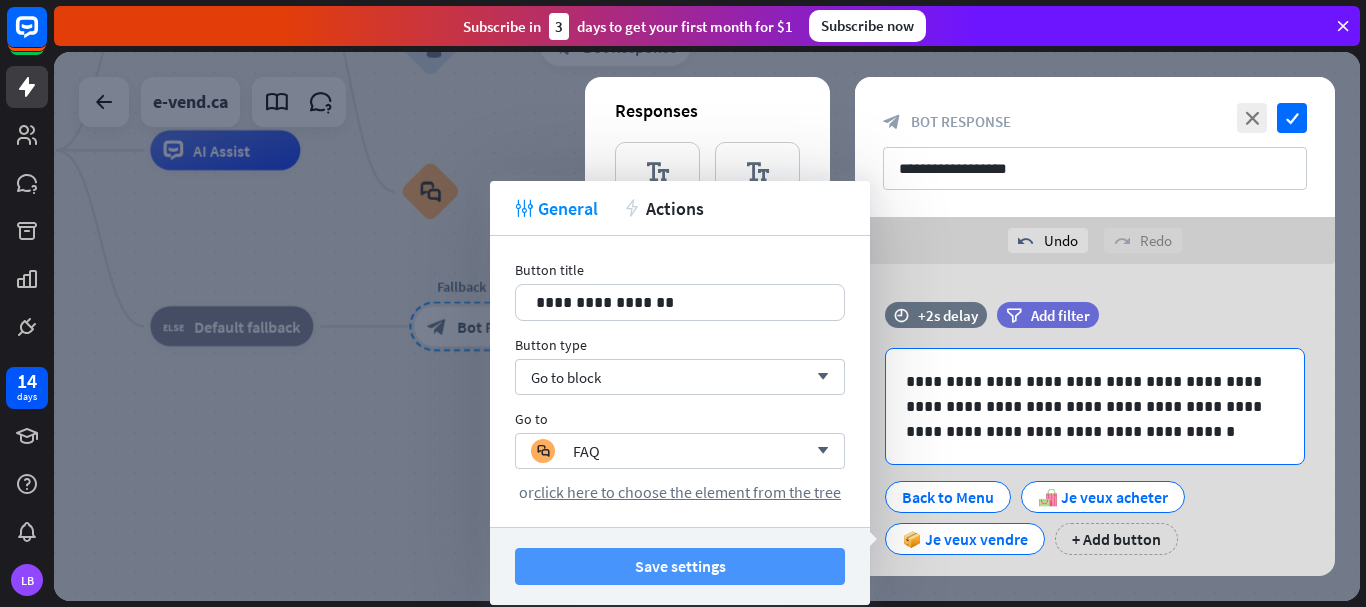 click on "Save settings" at bounding box center [680, 566] 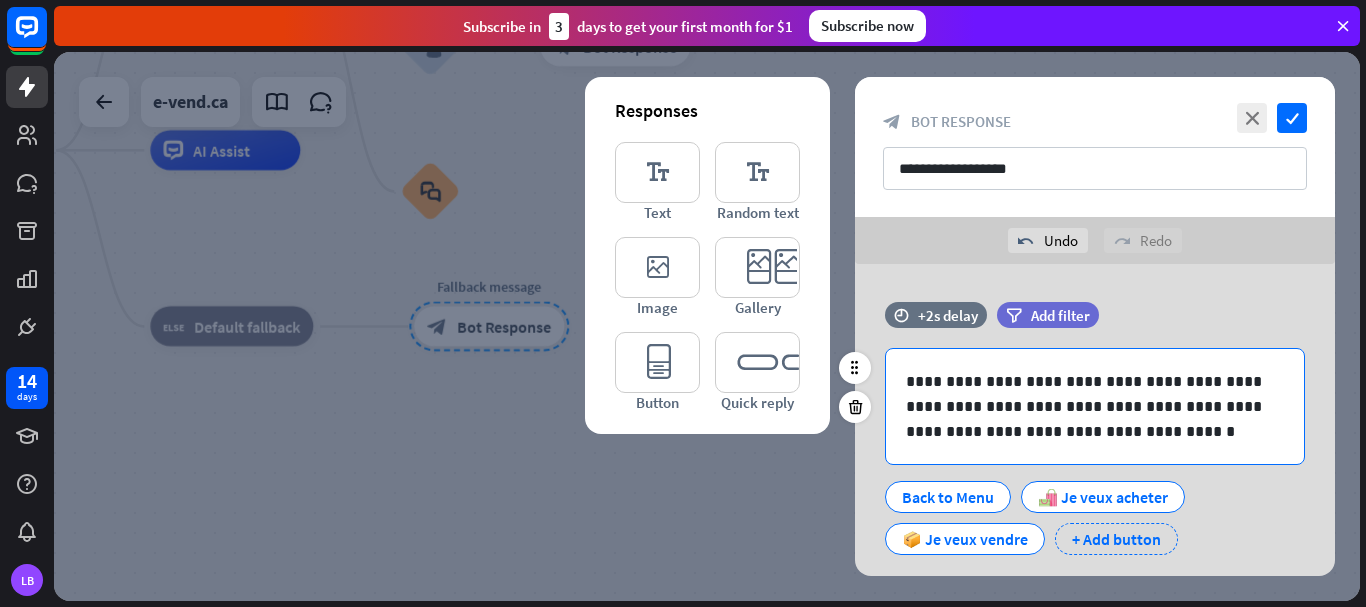 click on "+ Add button" at bounding box center [1116, 539] 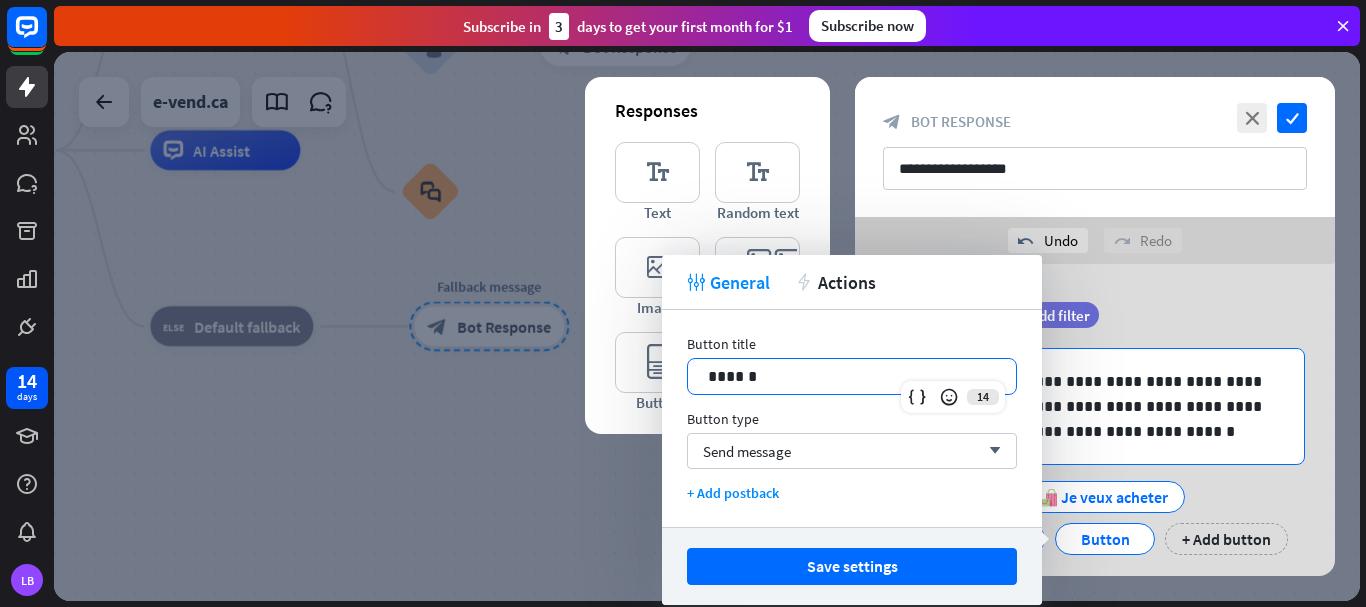 click on "******" at bounding box center [852, 376] 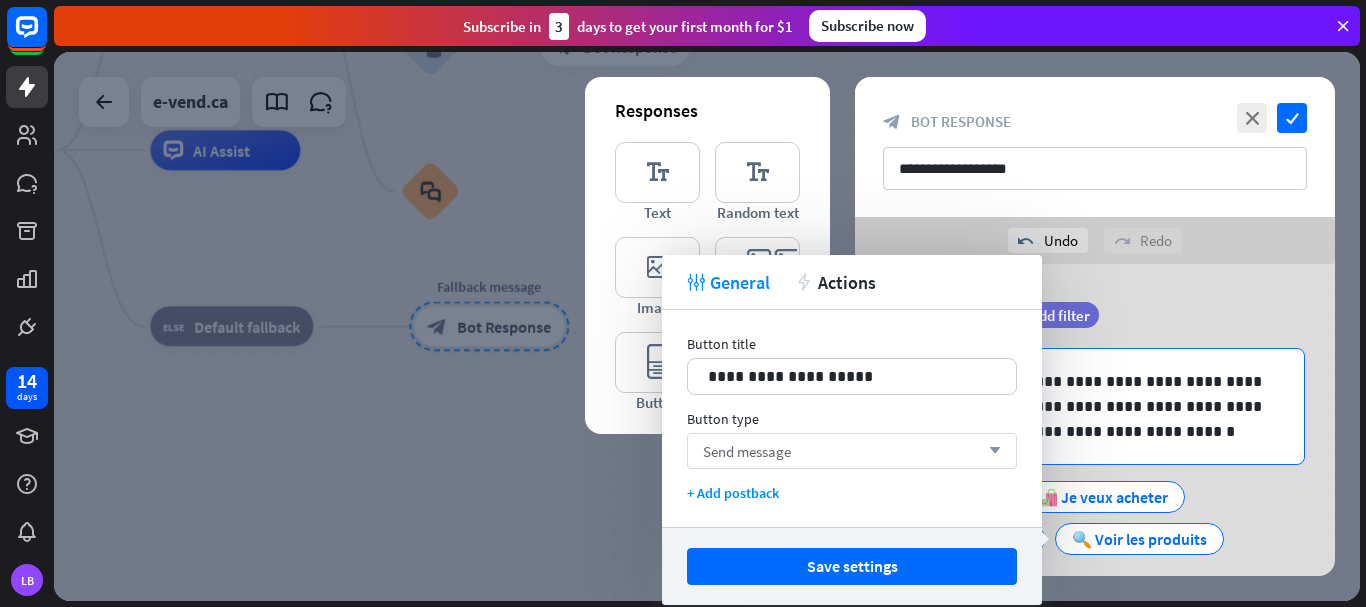 click on "Send message
arrow_down" at bounding box center [852, 451] 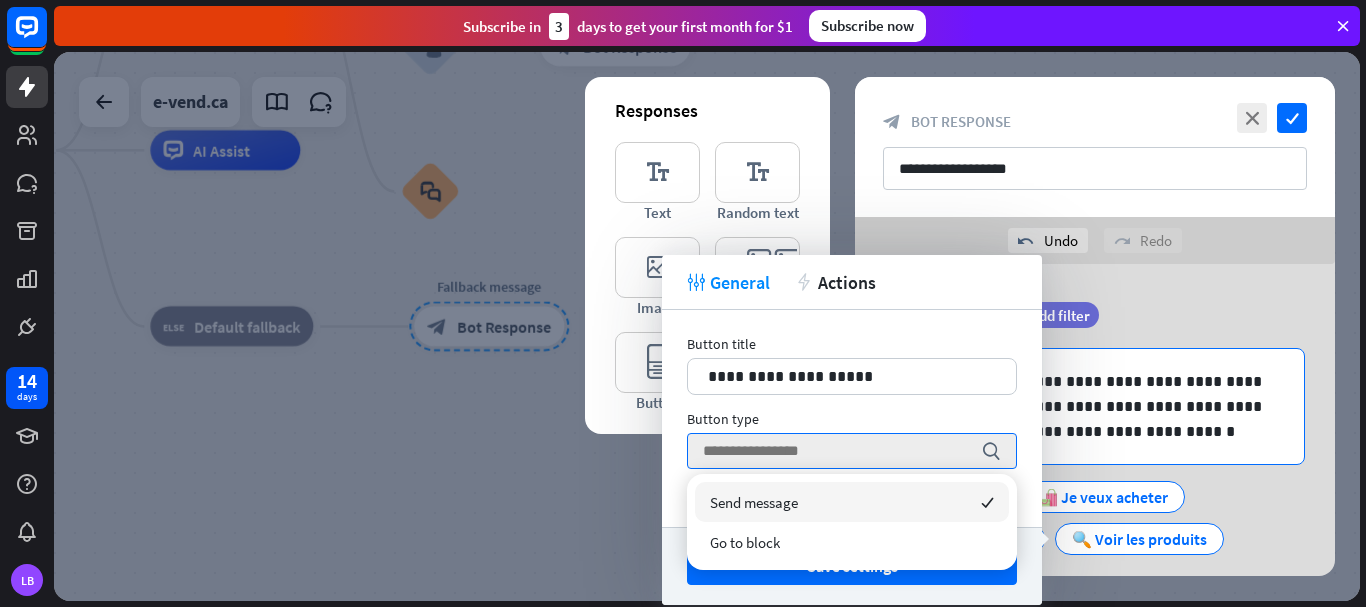 click on "Send message" at bounding box center [754, 502] 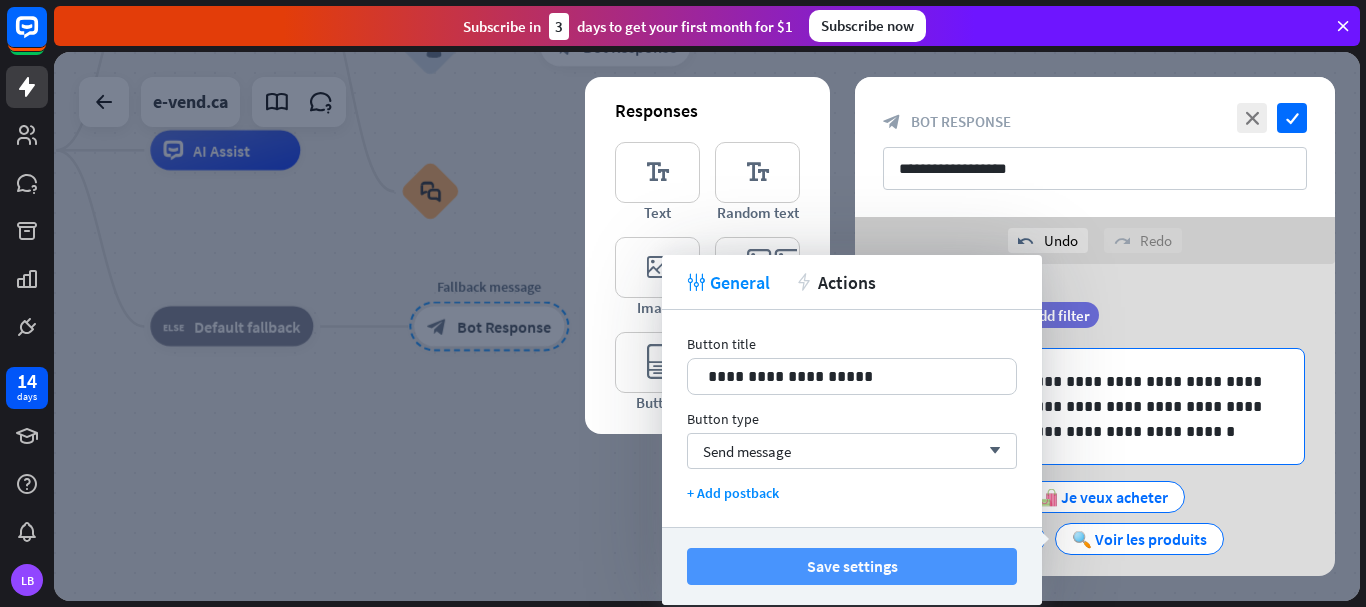 click on "Save settings" at bounding box center (852, 566) 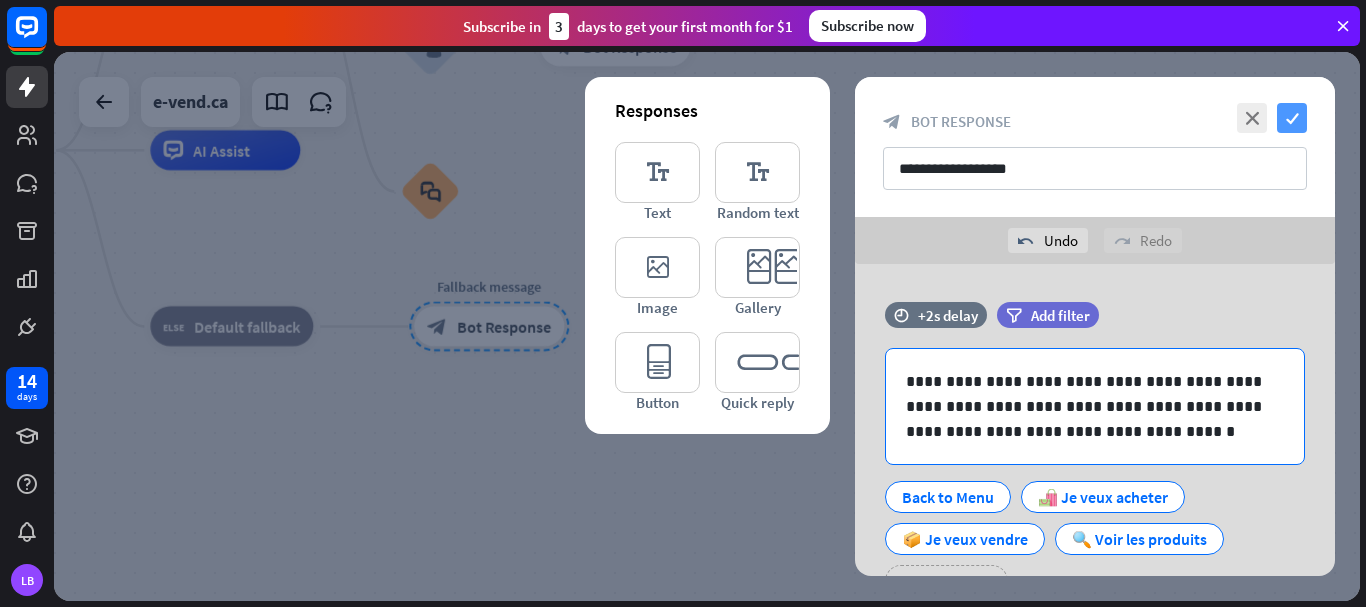 click on "check" at bounding box center (1292, 118) 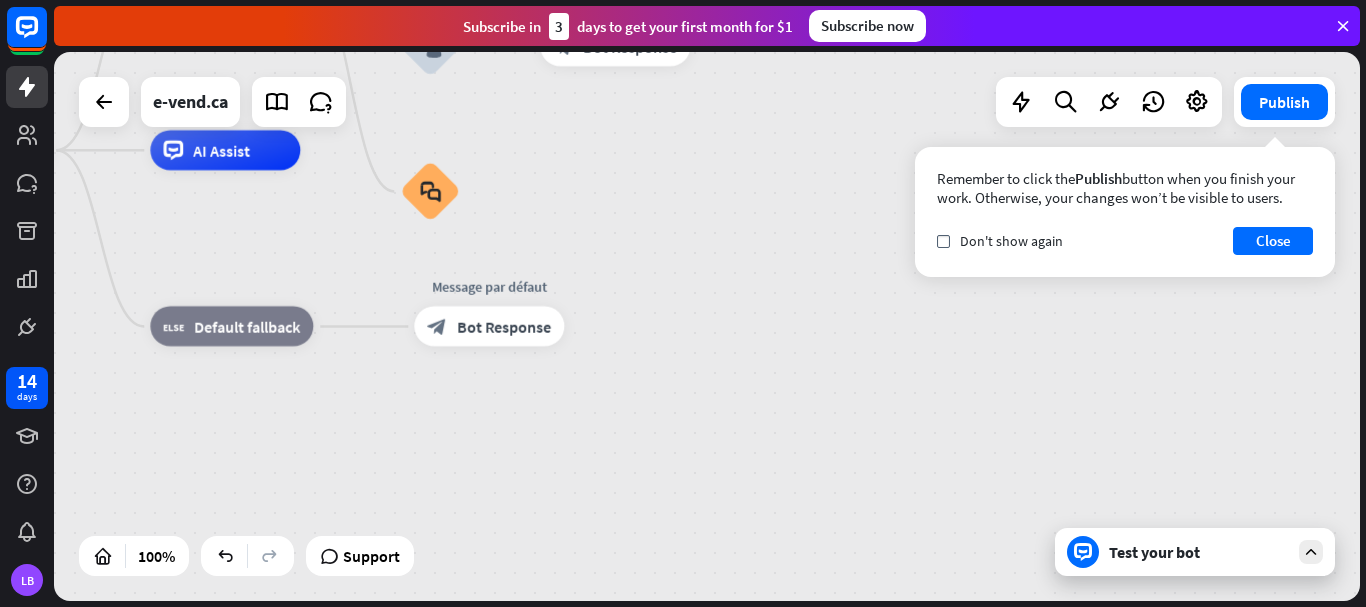 click on "Test your bot" at bounding box center (1195, 552) 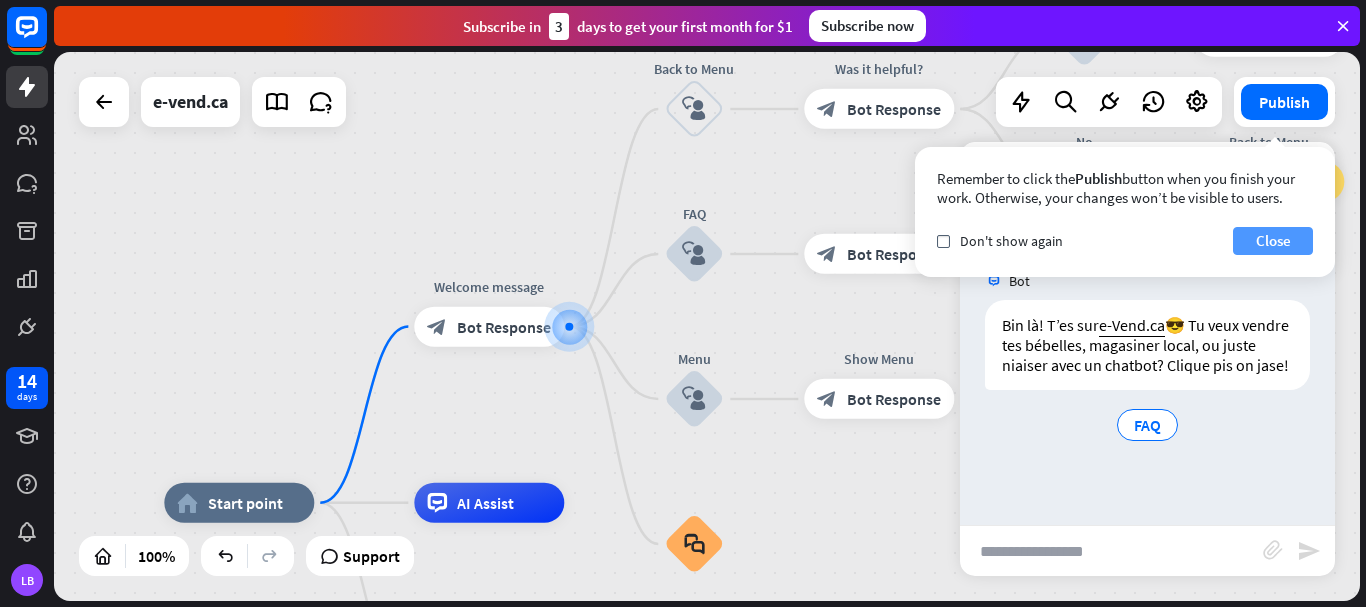 click on "Close" at bounding box center (1273, 241) 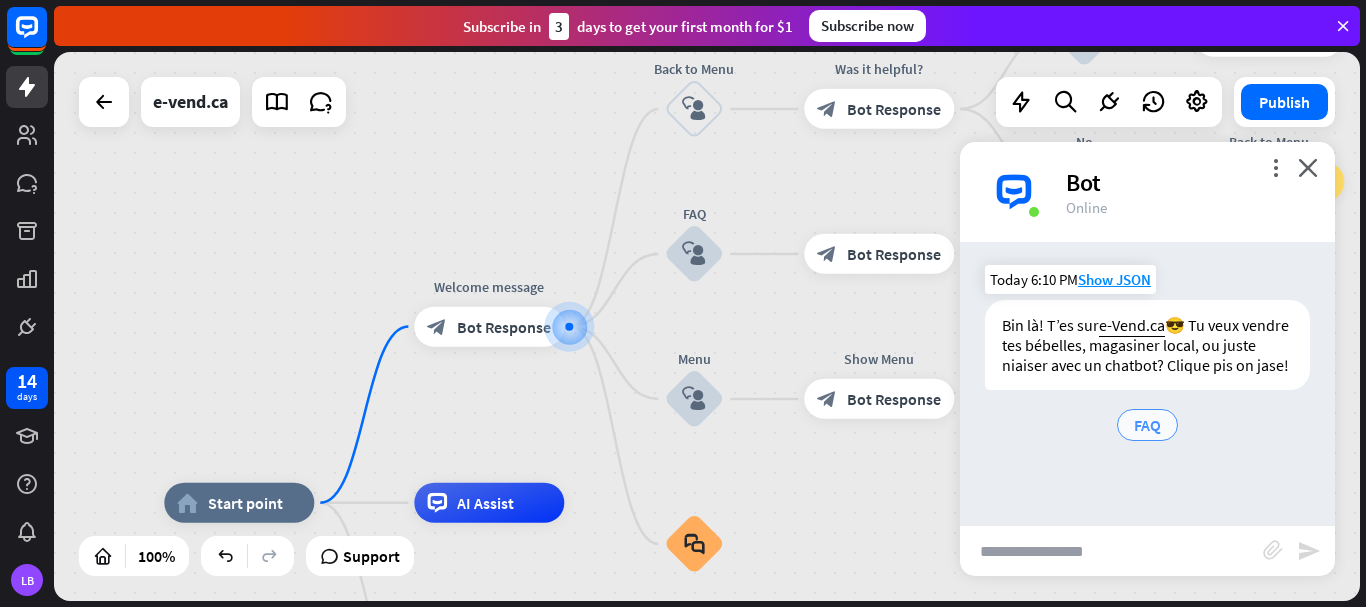 click on "FAQ" at bounding box center [1147, 425] 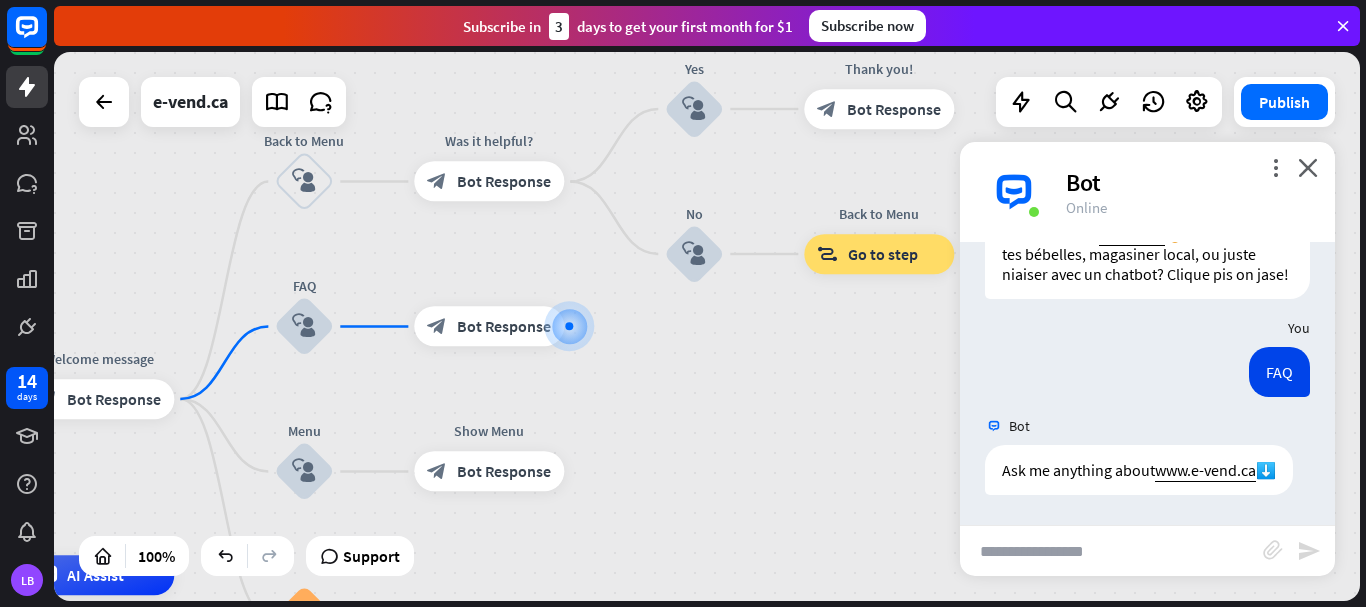 scroll, scrollTop: 131, scrollLeft: 0, axis: vertical 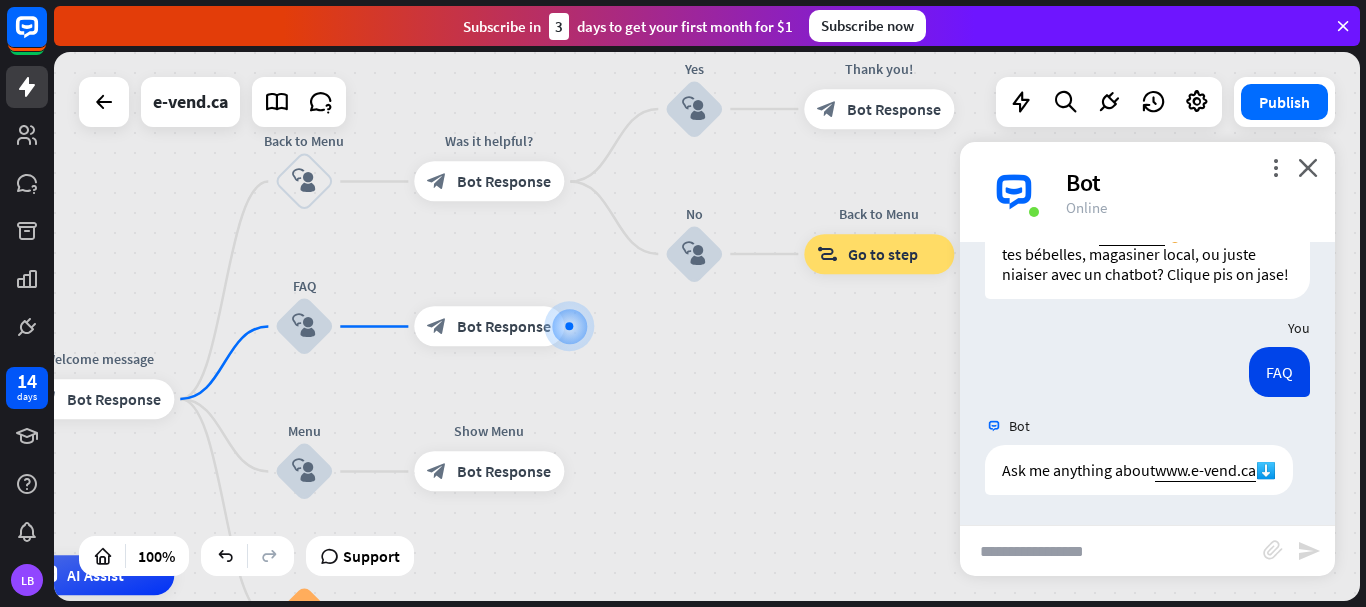 click at bounding box center [1111, 551] 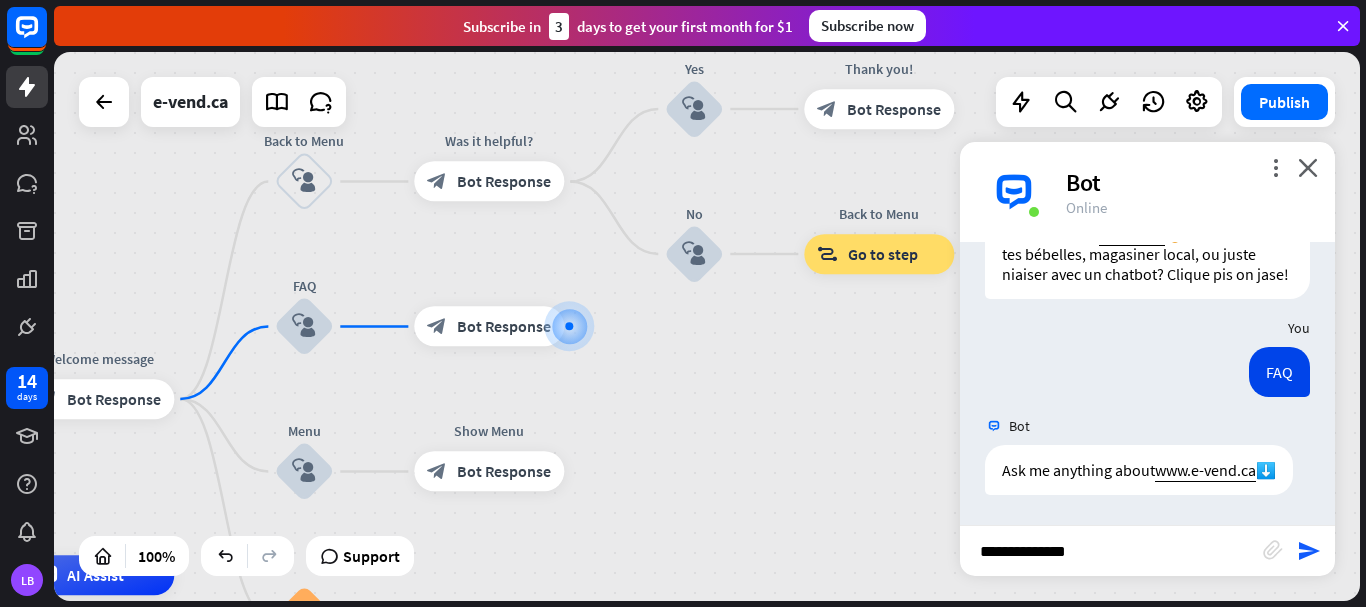 type on "**********" 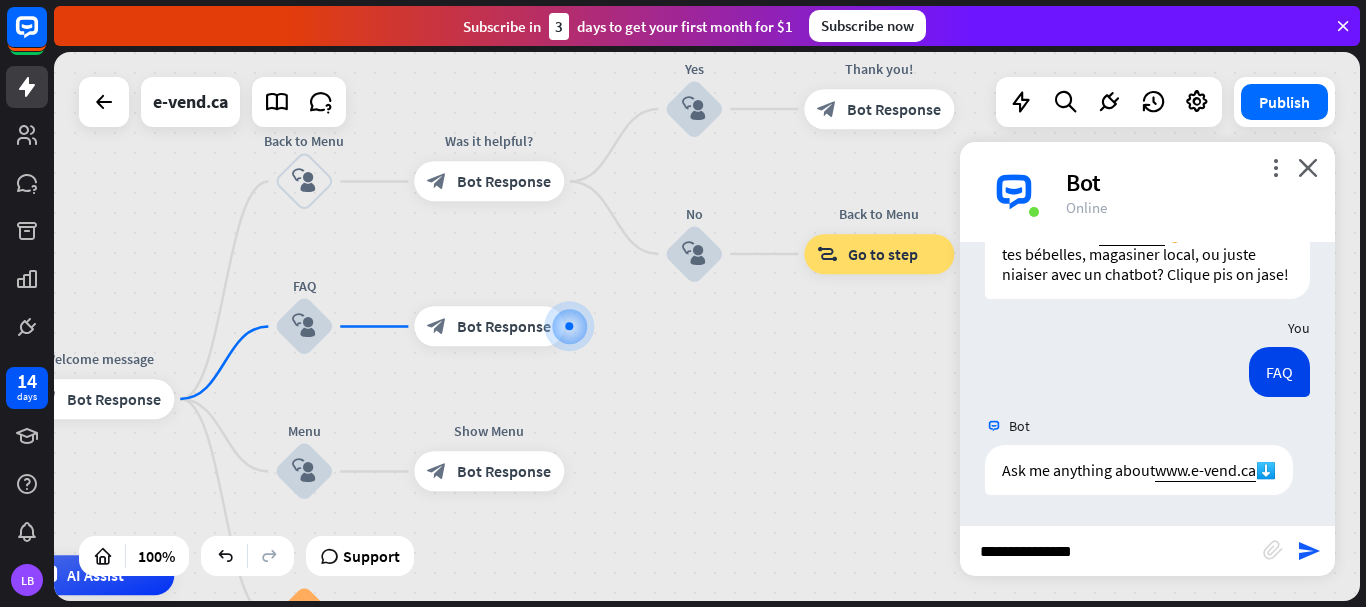 type 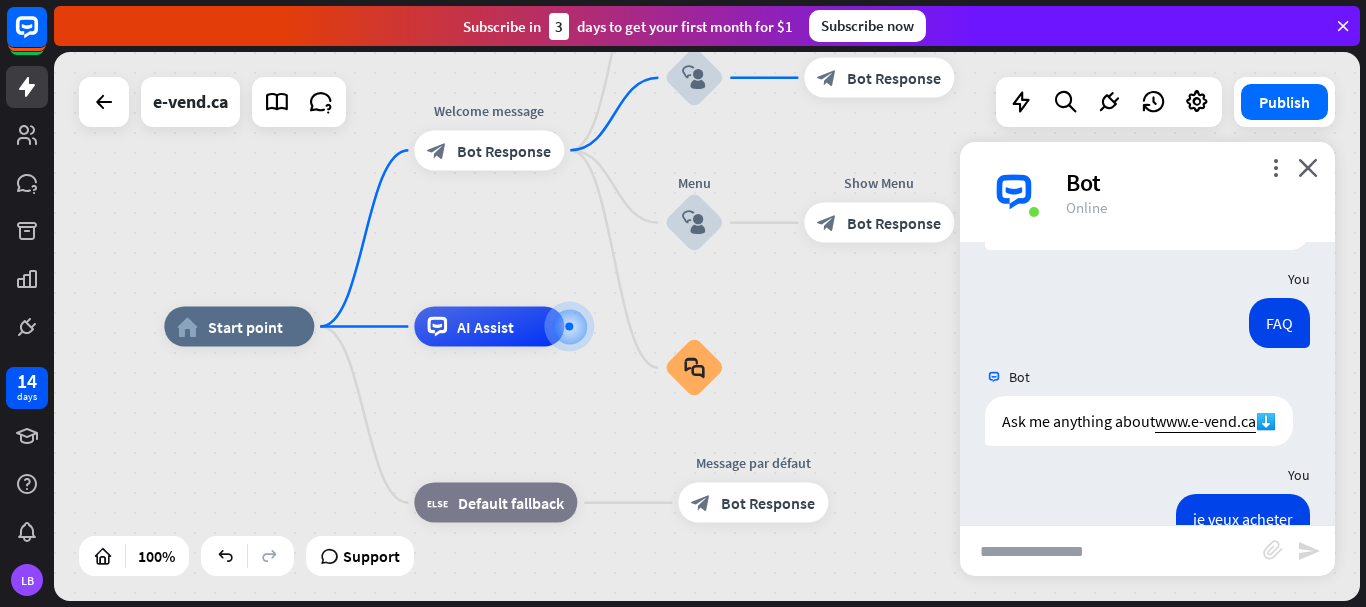 scroll, scrollTop: 0, scrollLeft: 0, axis: both 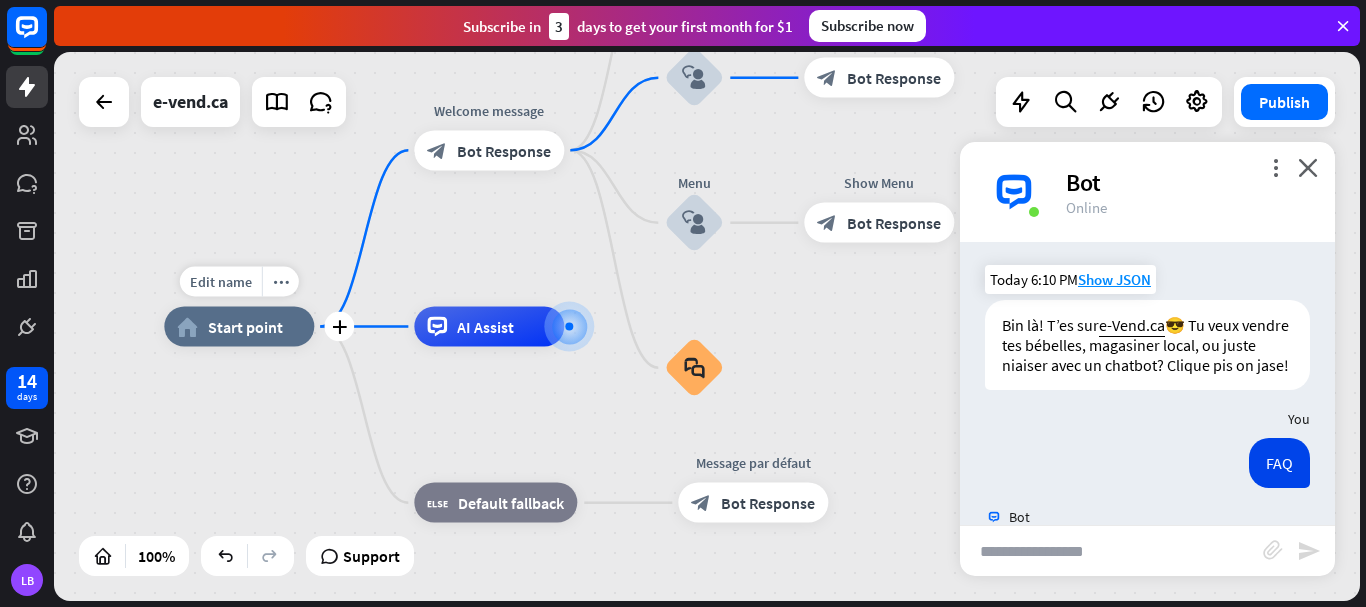 click on "Start point" at bounding box center (245, 327) 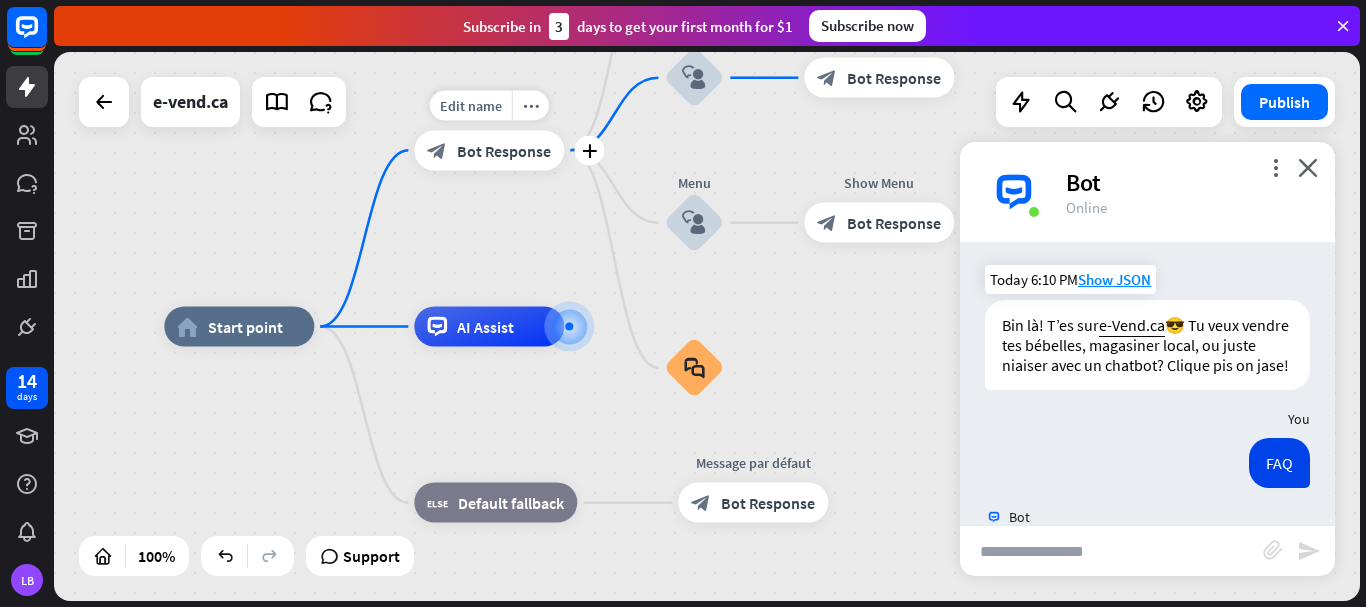 click on "Edit name   more_horiz         plus     block_bot_response   Bot Response" at bounding box center [489, 150] 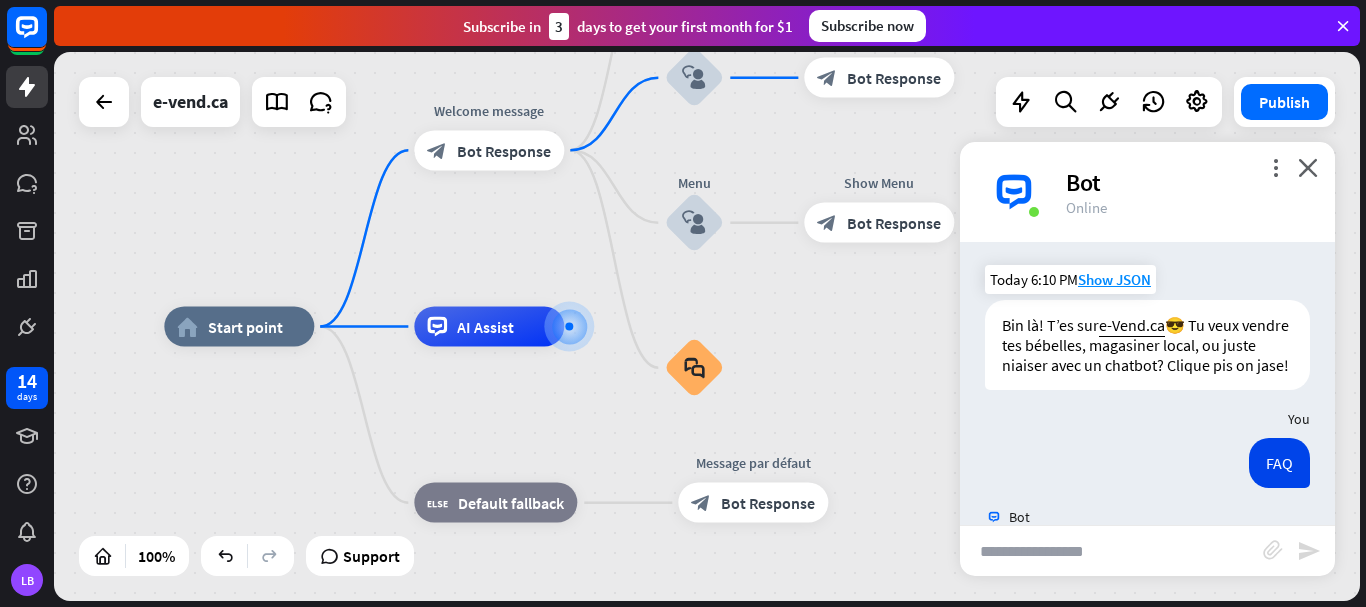 click on "Bin là! T’es sur  e-Vend.ca  😎 Tu veux vendre tes bébelles, magasiner local, ou juste niaiser avec un chatbot? Clique pis on jase!" at bounding box center [1147, 345] 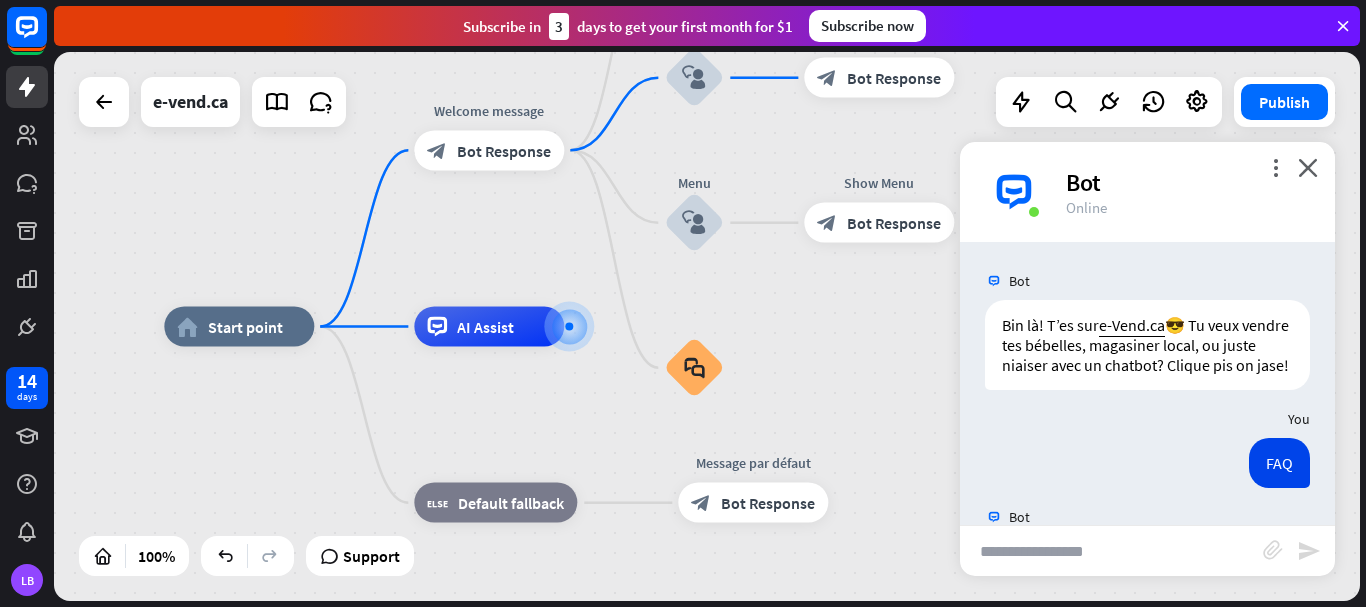 click on "Bot
Bin là! T’es sur  e-Vend.ca  😎 Tu veux vendre tes bébelles, magasiner local, ou juste niaiser avec un chatbot? Clique pis on jase!
Today 6:10 PM
Show JSON
You
FAQ
Today 6:11 PM
Show JSON
Bot
Ask me anything about  www.e-vend.ca  ⬇️
Today 6:11 PM
Show JSON
You
je veux acheter
Today 6:11 PM
Show JSON
Bot
Pour acheter des articles sur  www.e-vend.ca , voici comment faire :
Créez un compte  en vous inscrivant sur la plateforme.
Parcourez les annonces en utilisant la recherche par mot-clé, les catégories, ou les filtres (prix, état, localisation).
Stripe" at bounding box center (1147, 383) 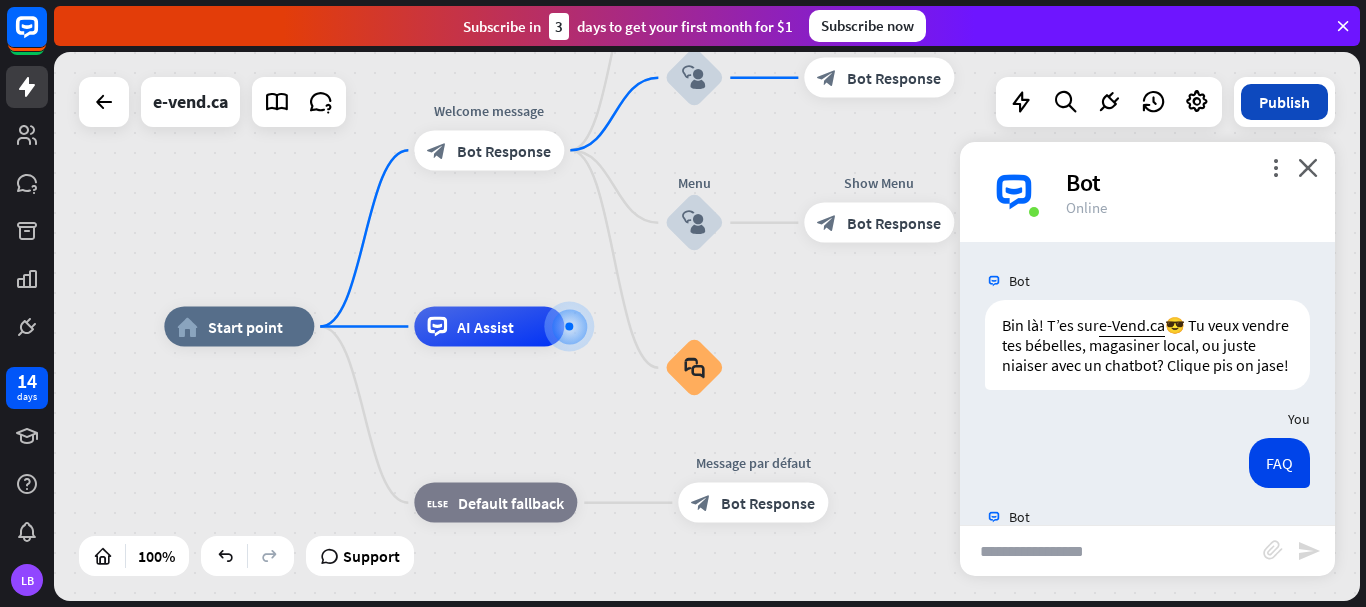 click on "Publish" at bounding box center (1284, 102) 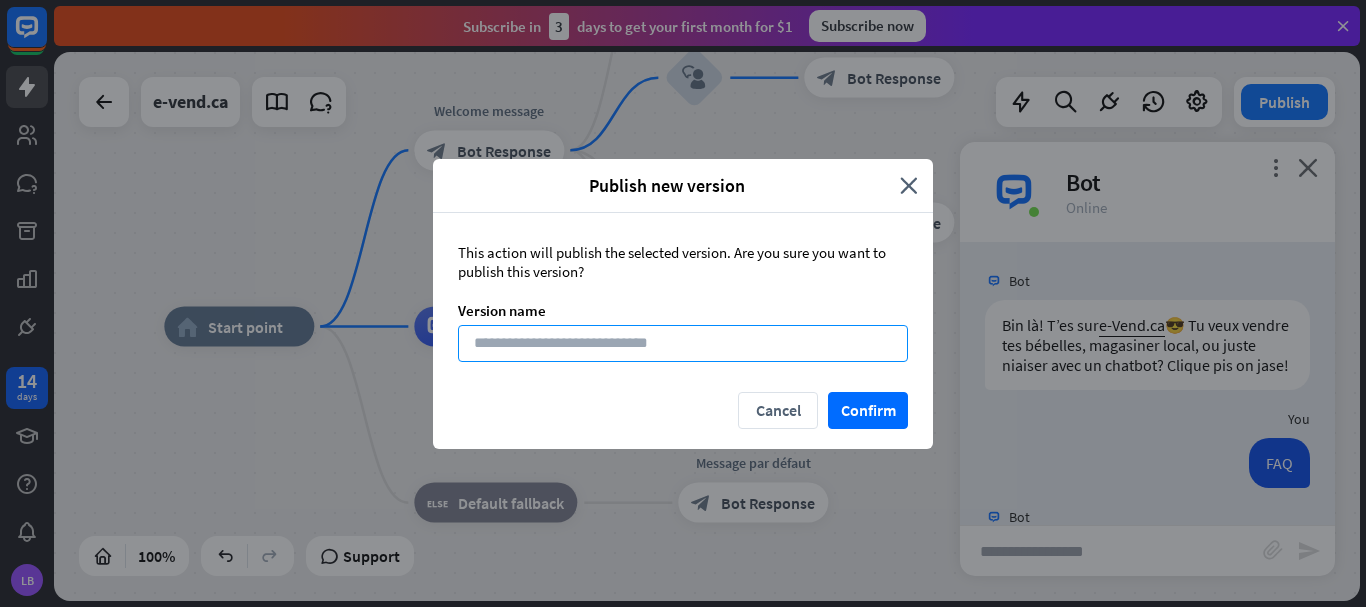 click at bounding box center [683, 343] 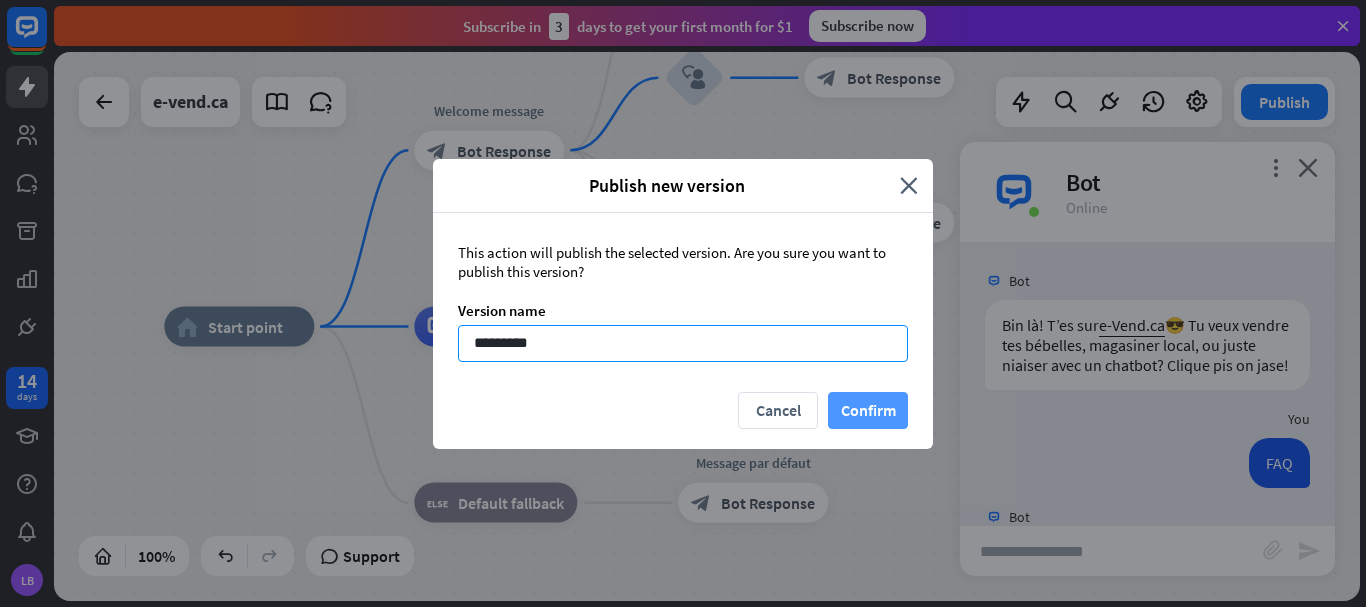 type on "*********" 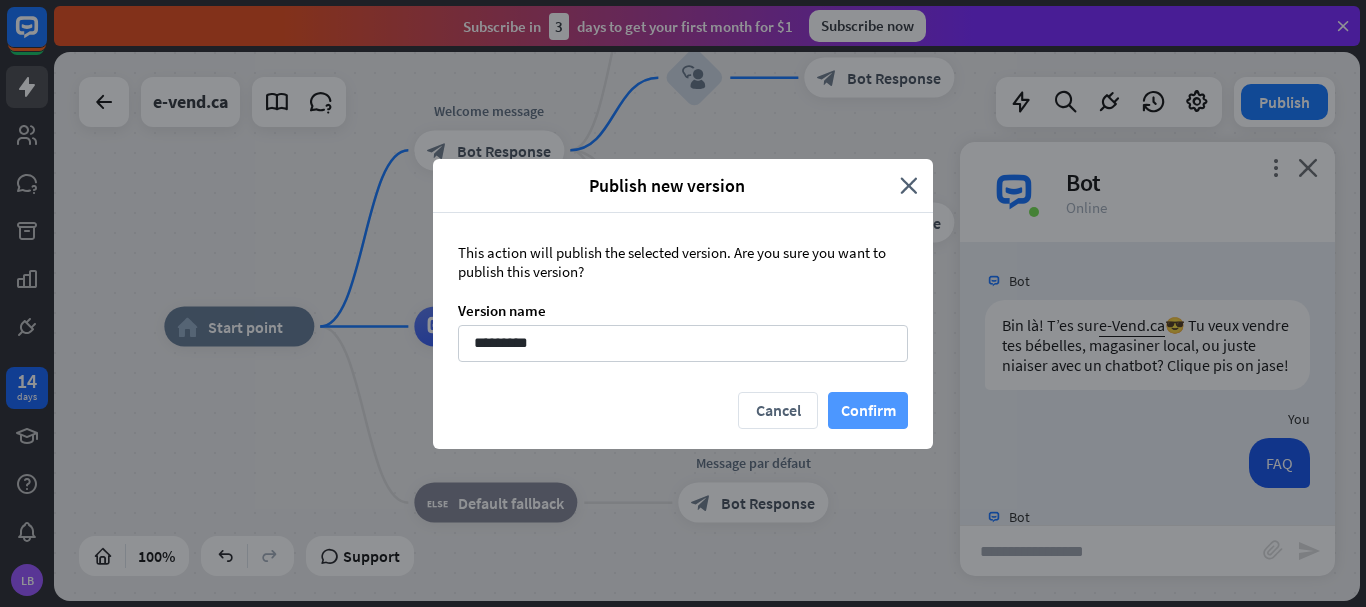click on "Confirm" at bounding box center (868, 410) 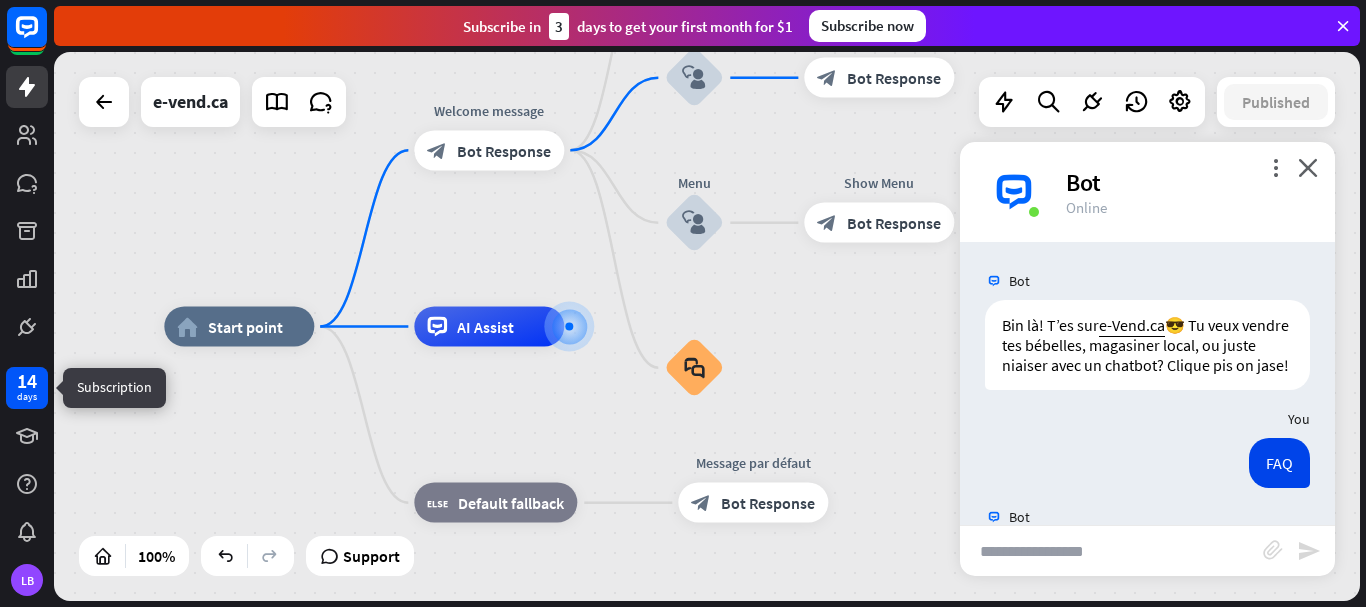 click on "14   days" at bounding box center [27, 388] 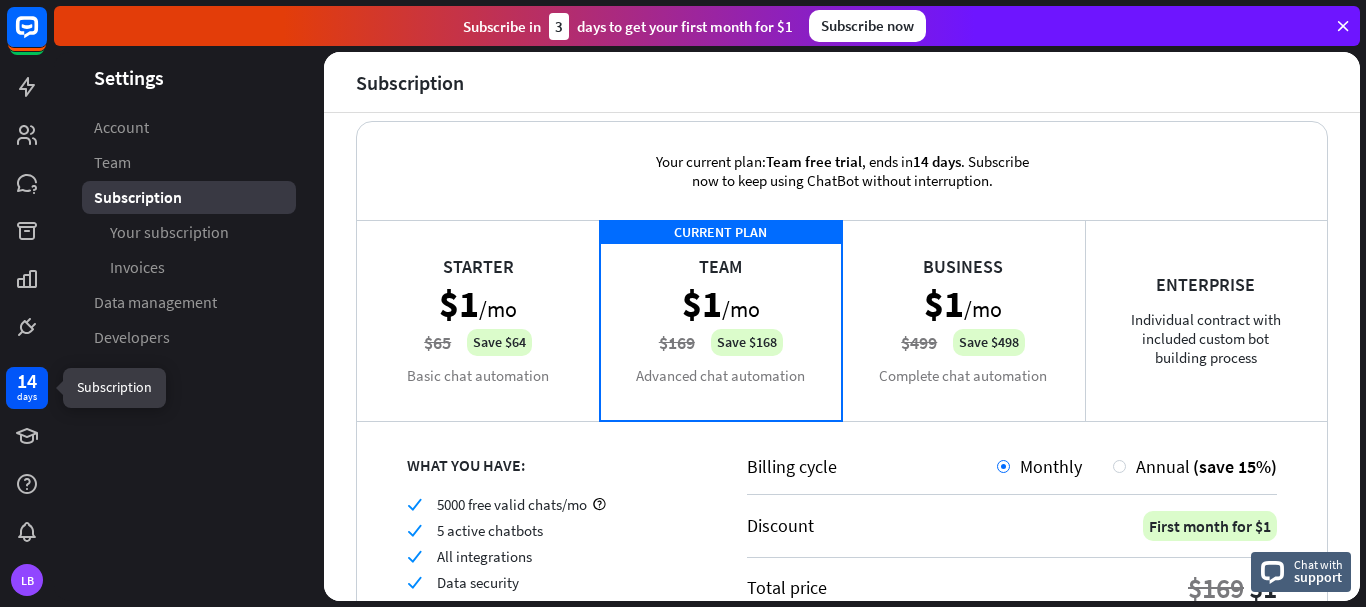 scroll, scrollTop: 0, scrollLeft: 0, axis: both 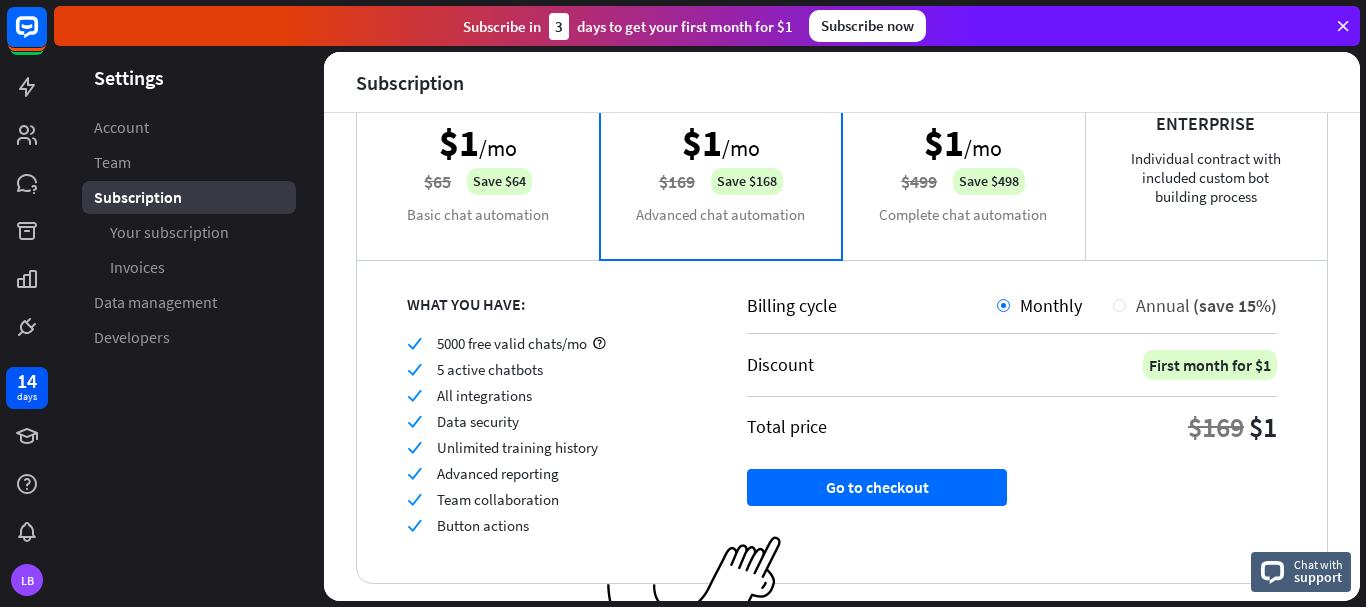 click on "Annual" at bounding box center [1163, 305] 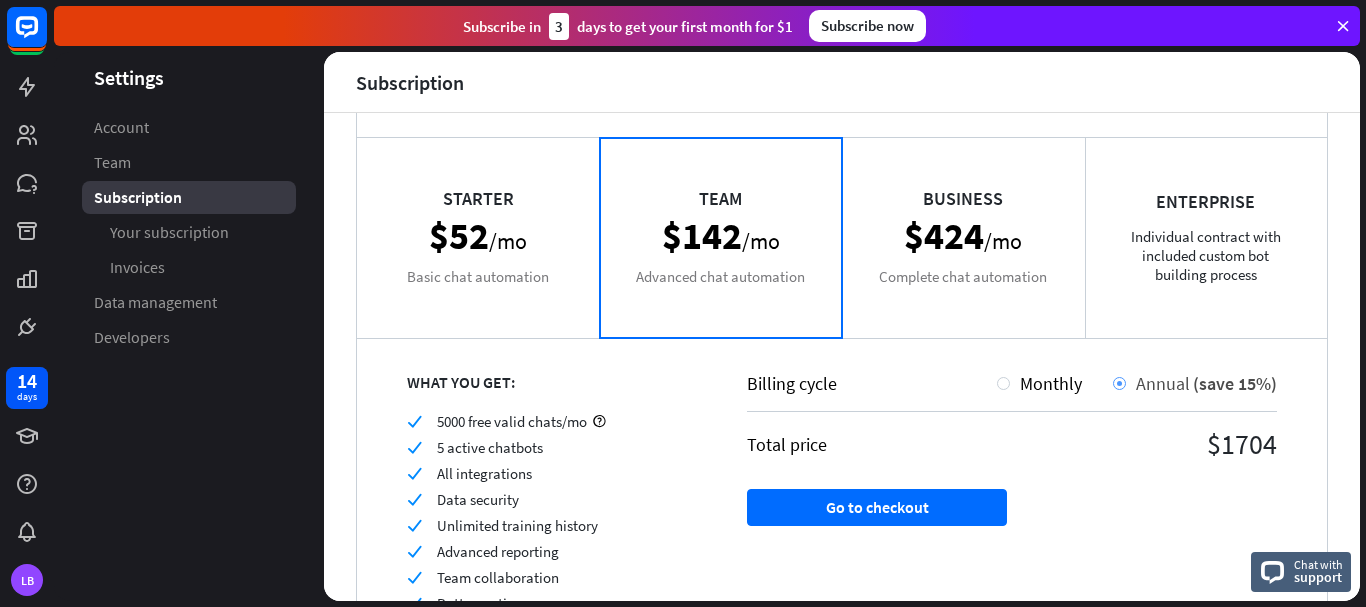 scroll, scrollTop: 78, scrollLeft: 0, axis: vertical 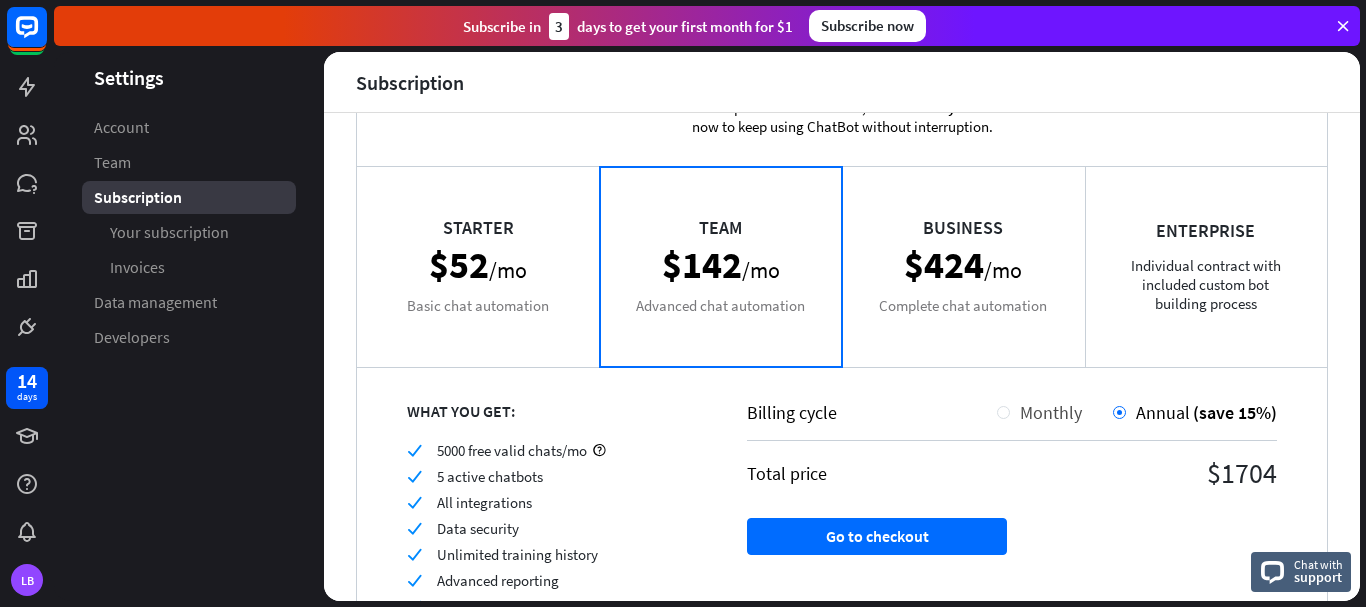 click on "Monthly" at bounding box center [1051, 412] 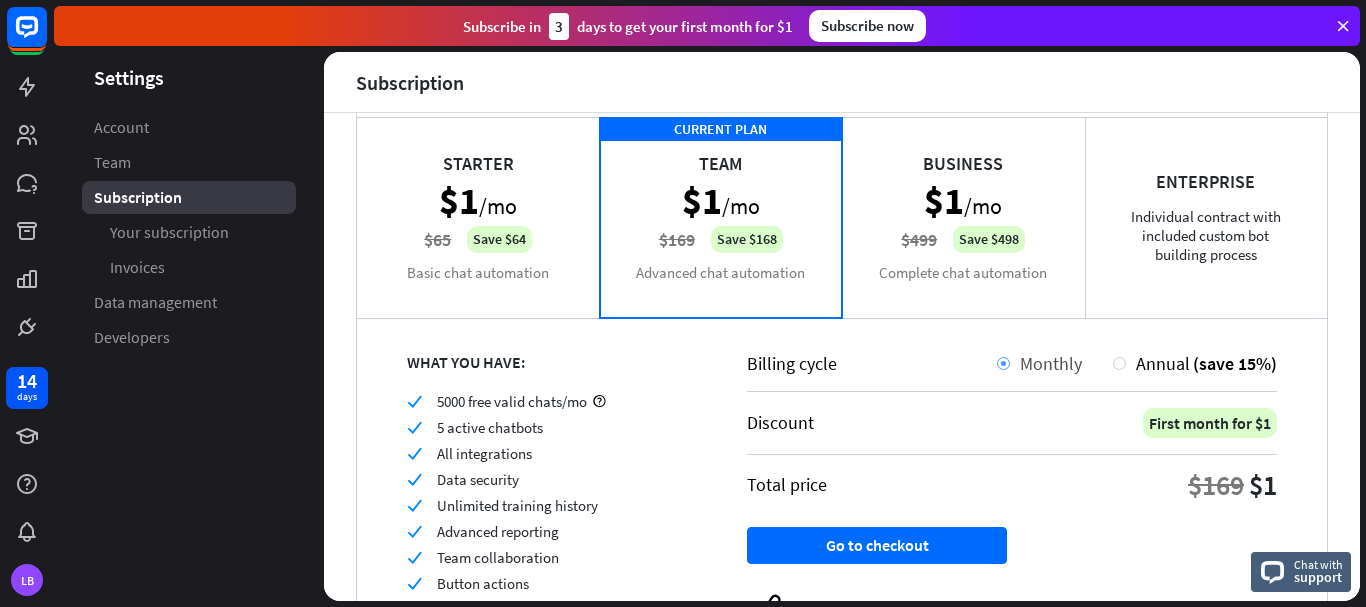 scroll, scrollTop: 0, scrollLeft: 0, axis: both 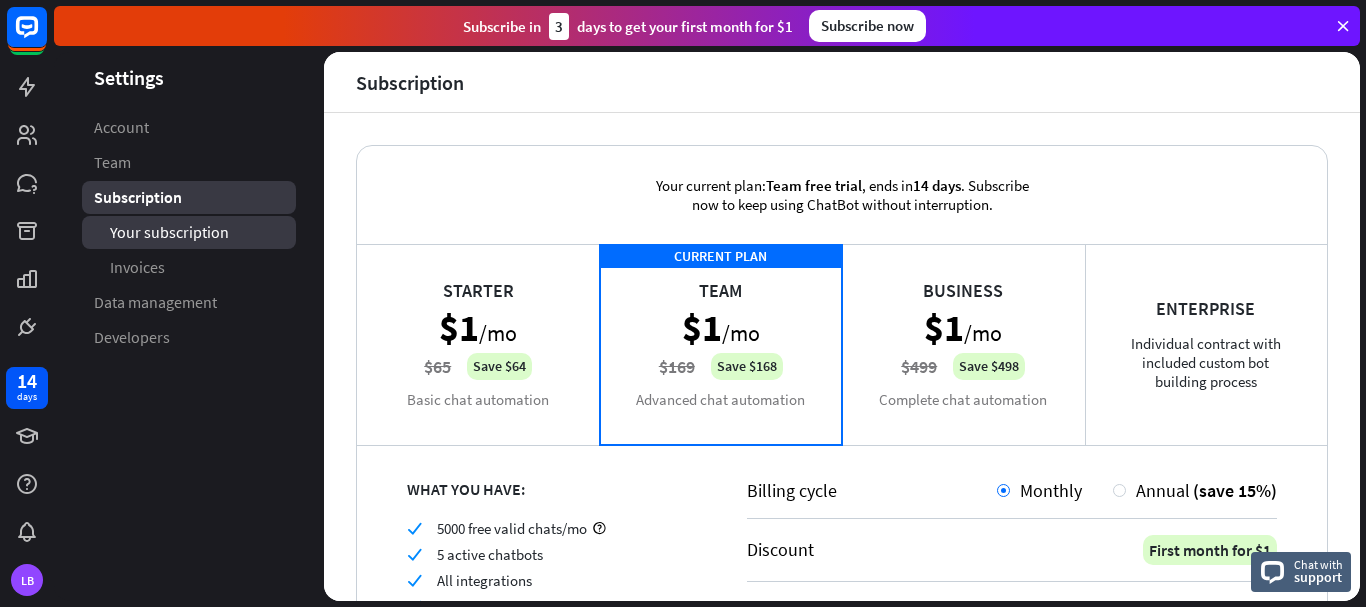 click on "Your subscription" at bounding box center [169, 232] 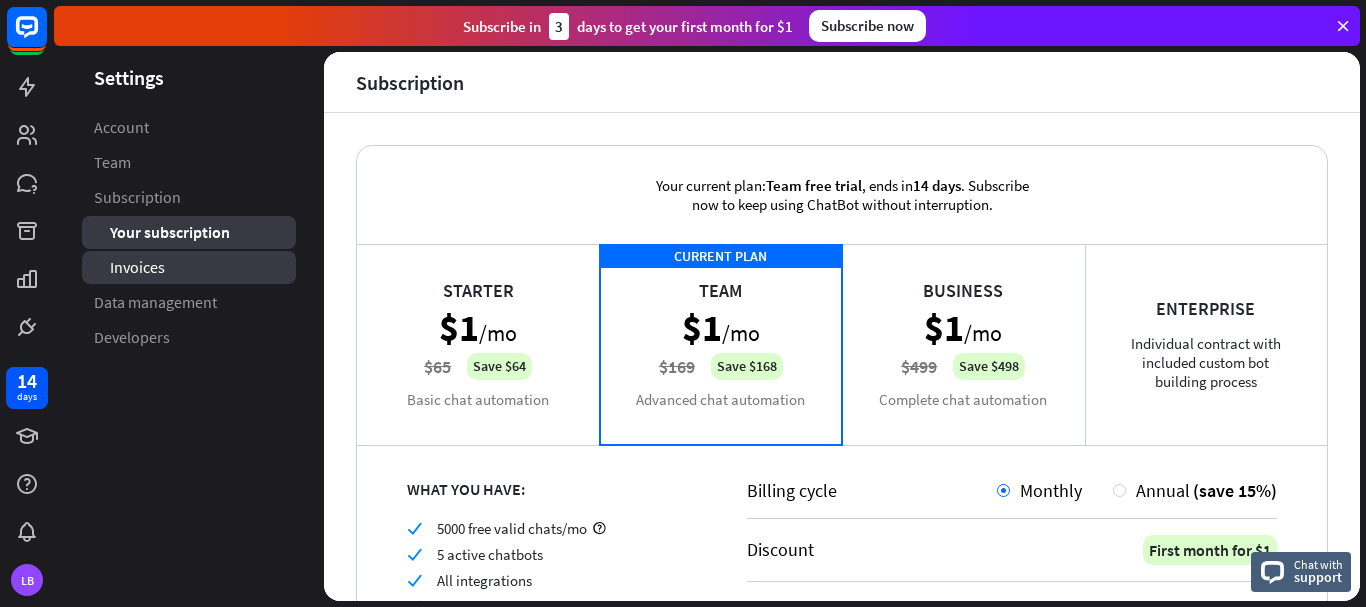 click on "Invoices" at bounding box center (137, 267) 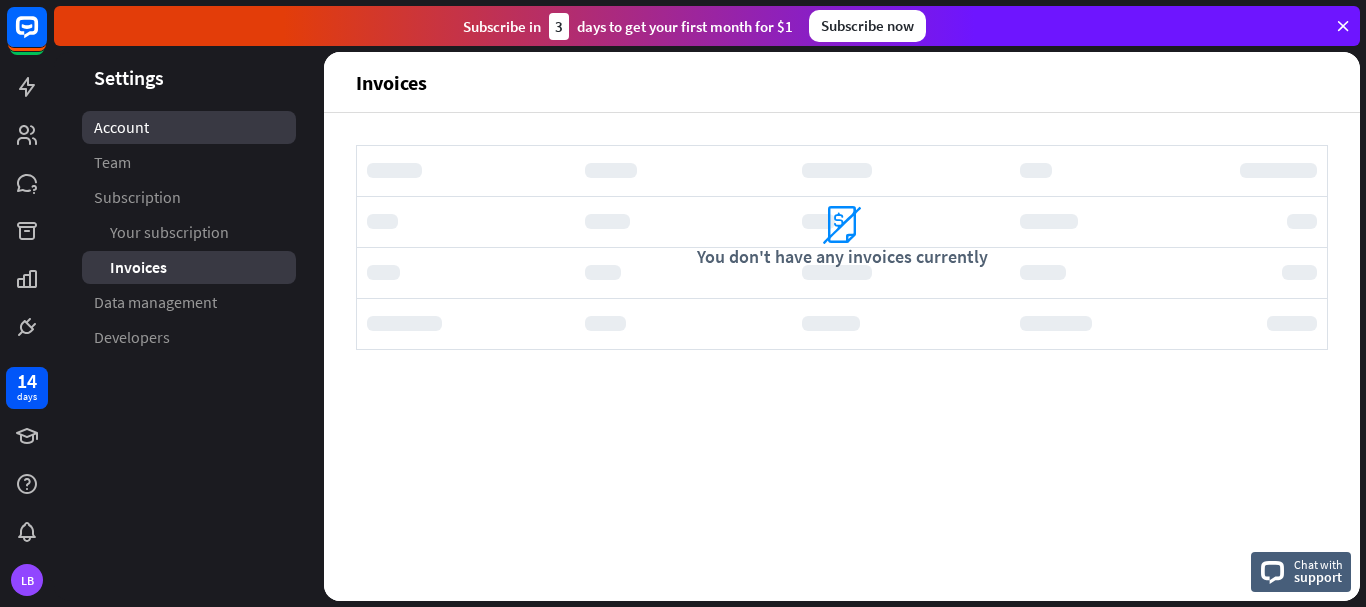 click on "Account" at bounding box center [121, 127] 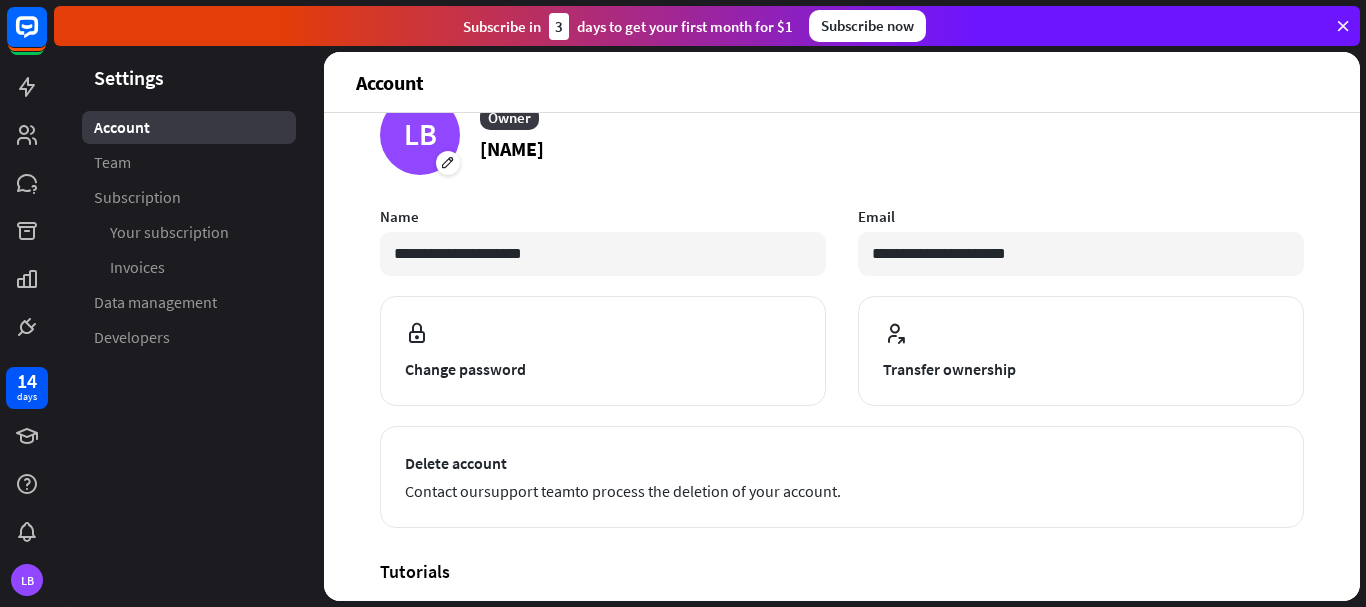scroll, scrollTop: 0, scrollLeft: 0, axis: both 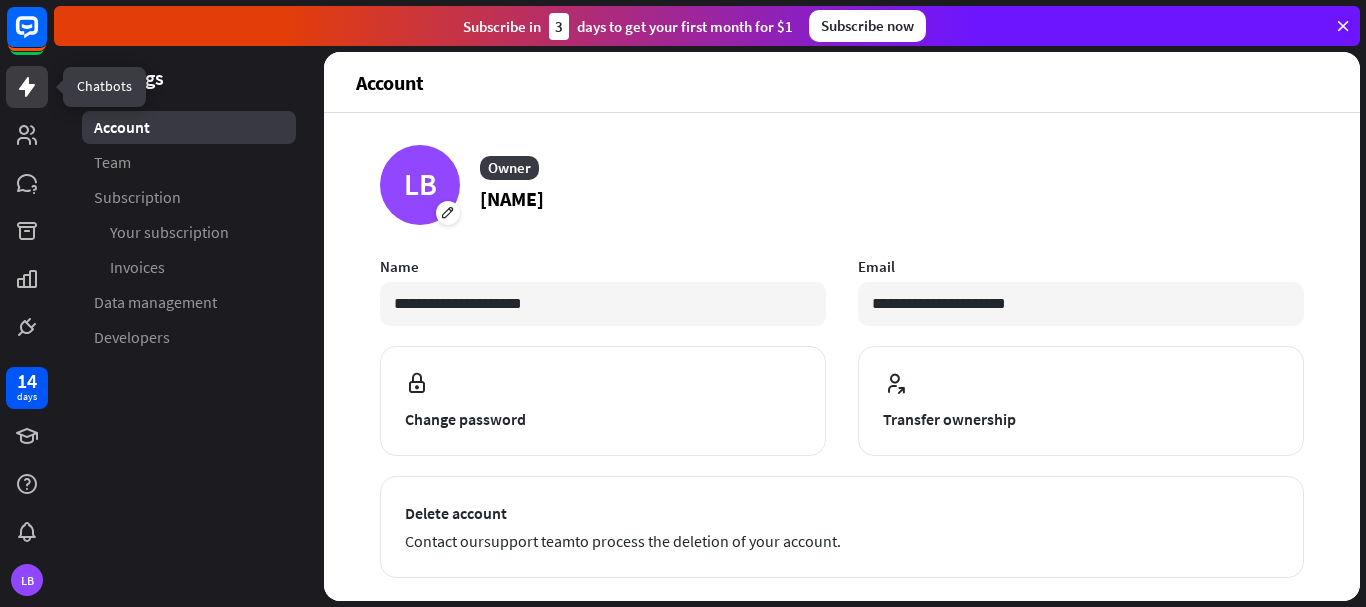 click 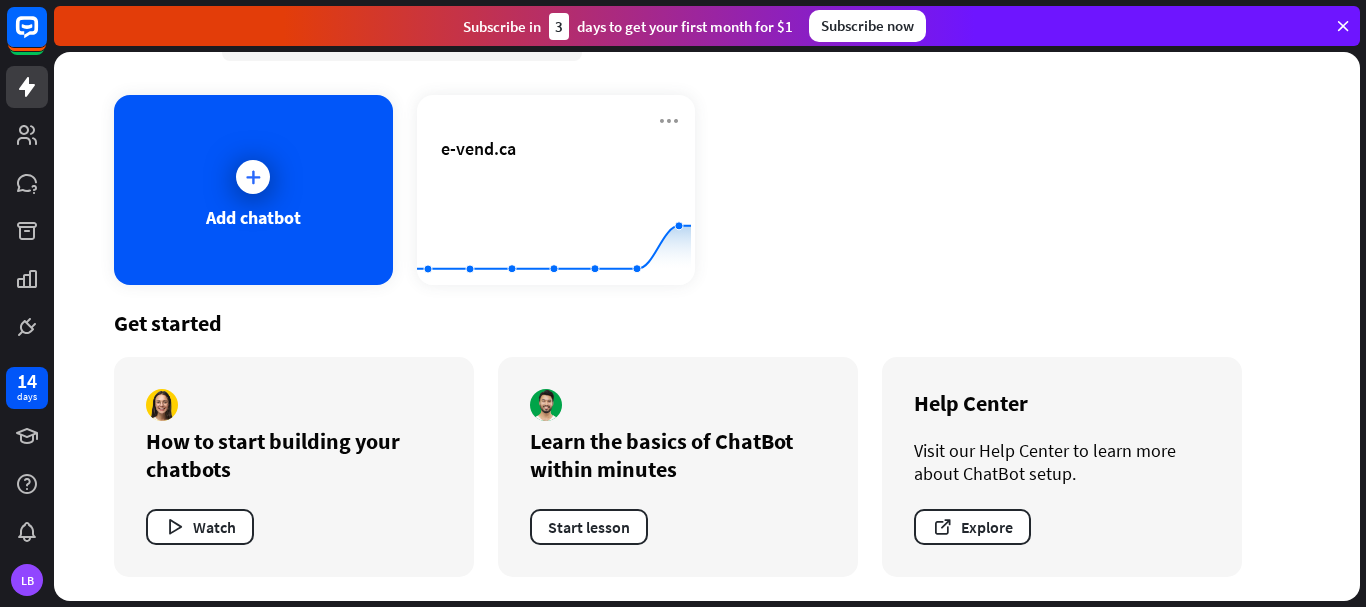scroll, scrollTop: 0, scrollLeft: 0, axis: both 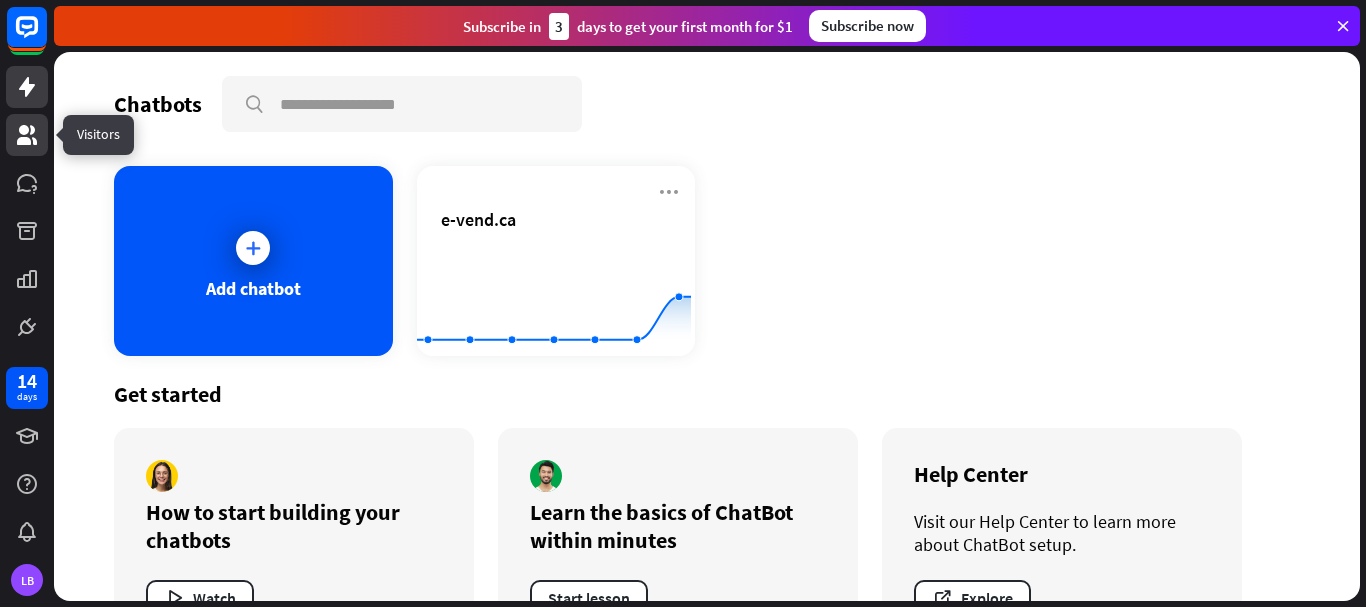 click 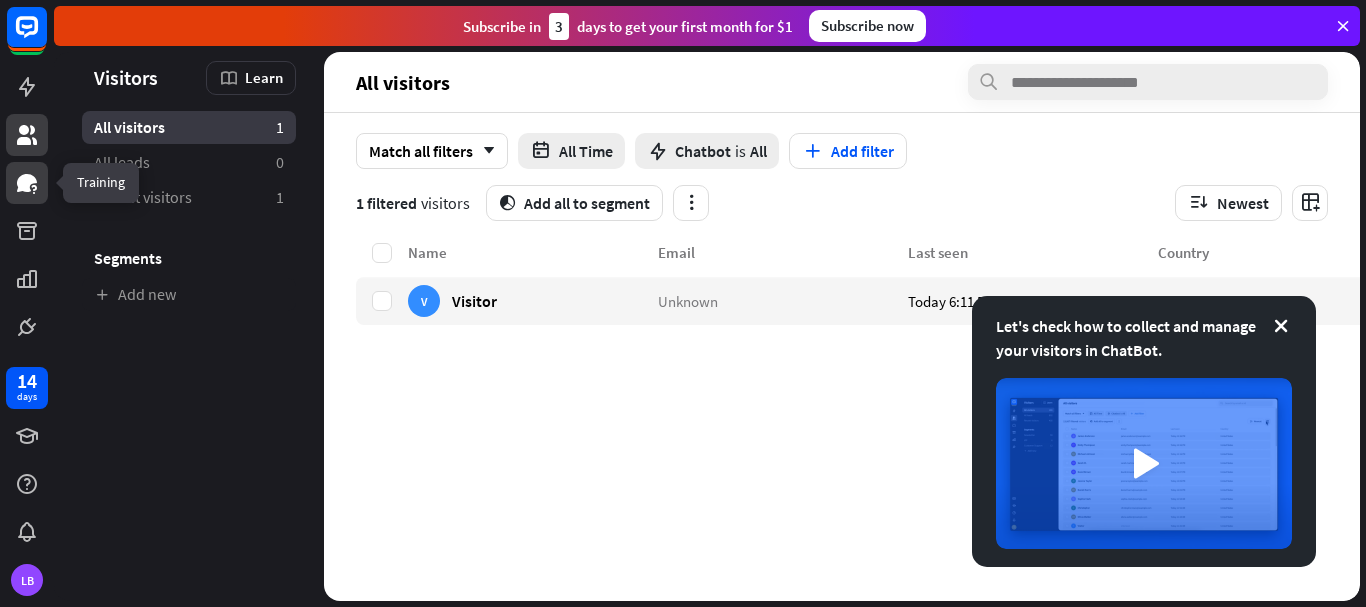 click 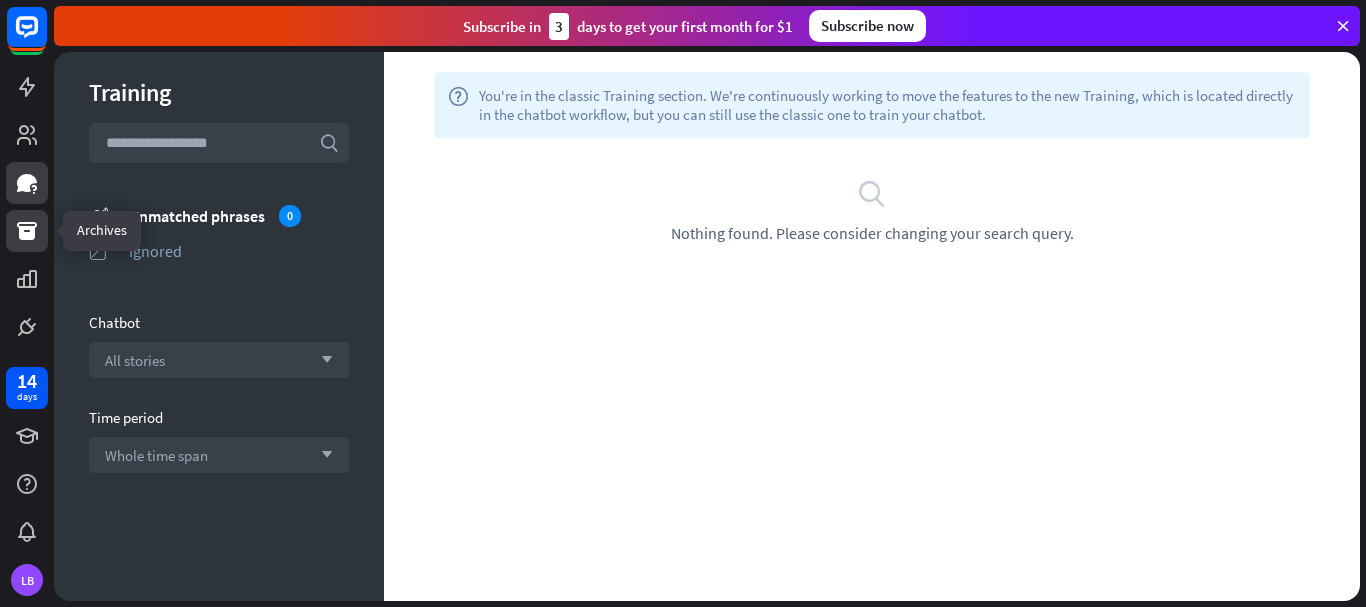 click 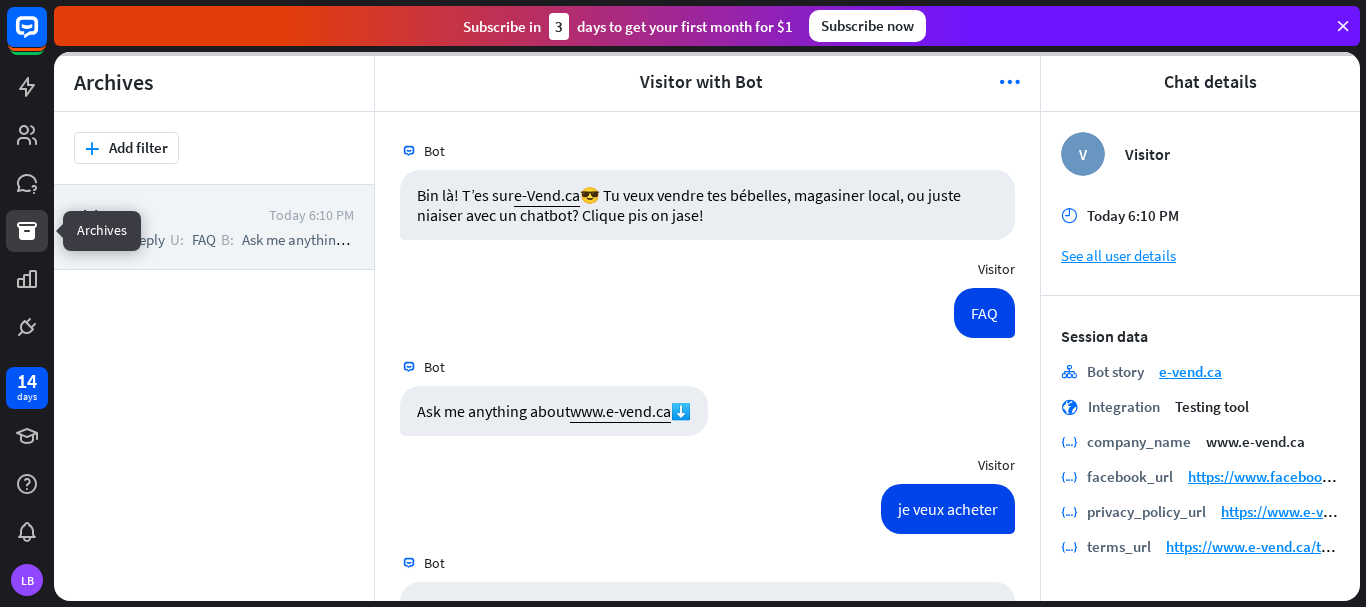 scroll, scrollTop: 416, scrollLeft: 0, axis: vertical 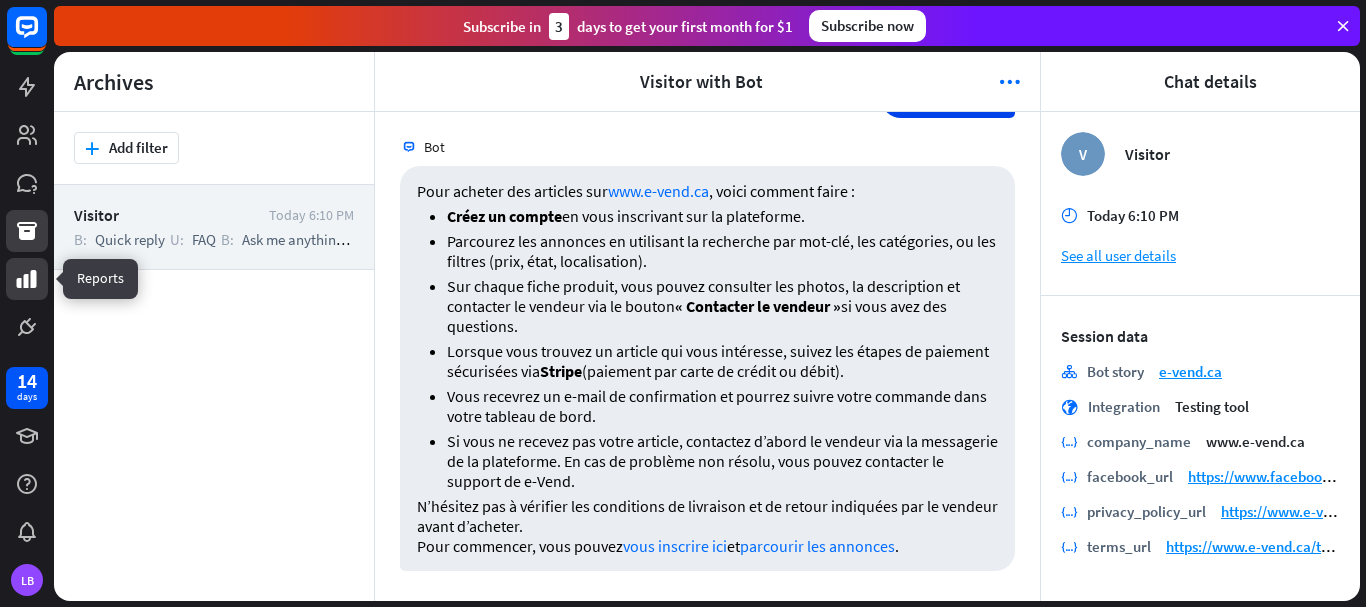 click 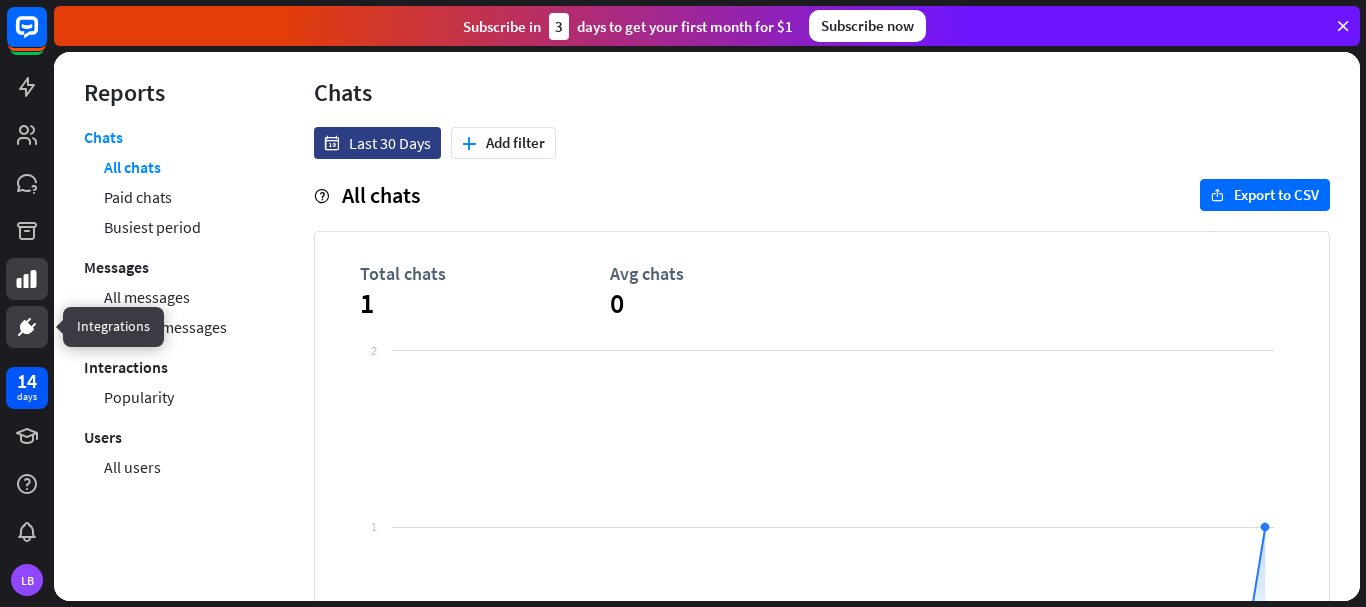 click 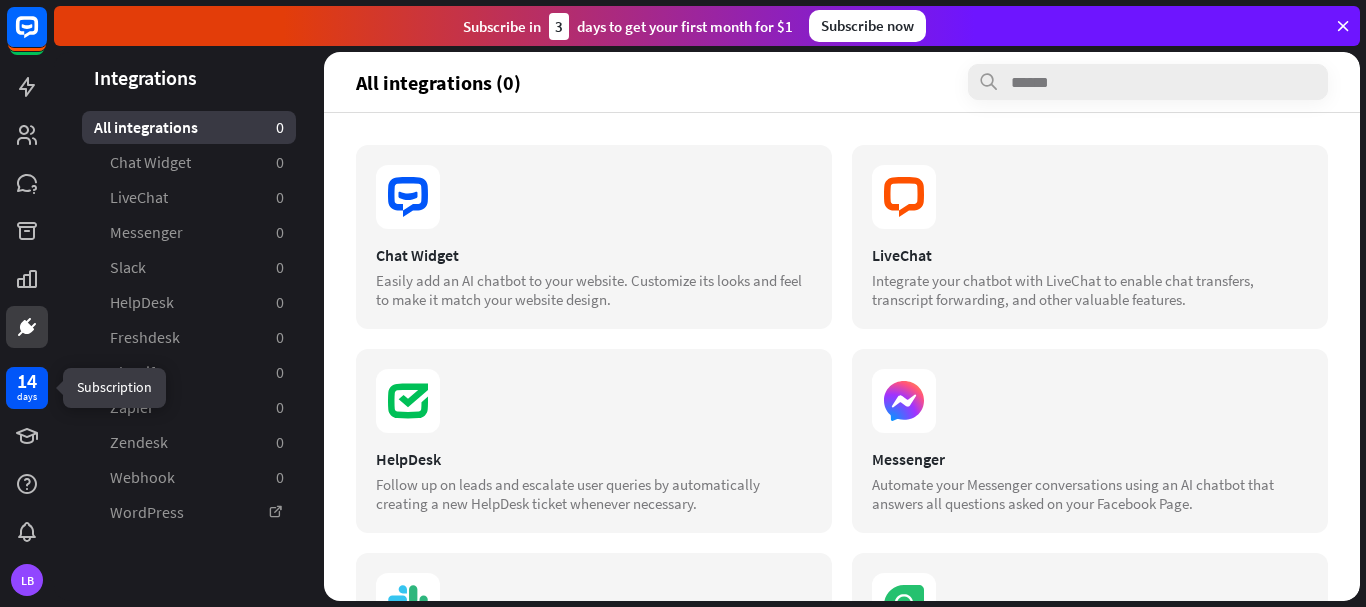 click on "14" at bounding box center [27, 381] 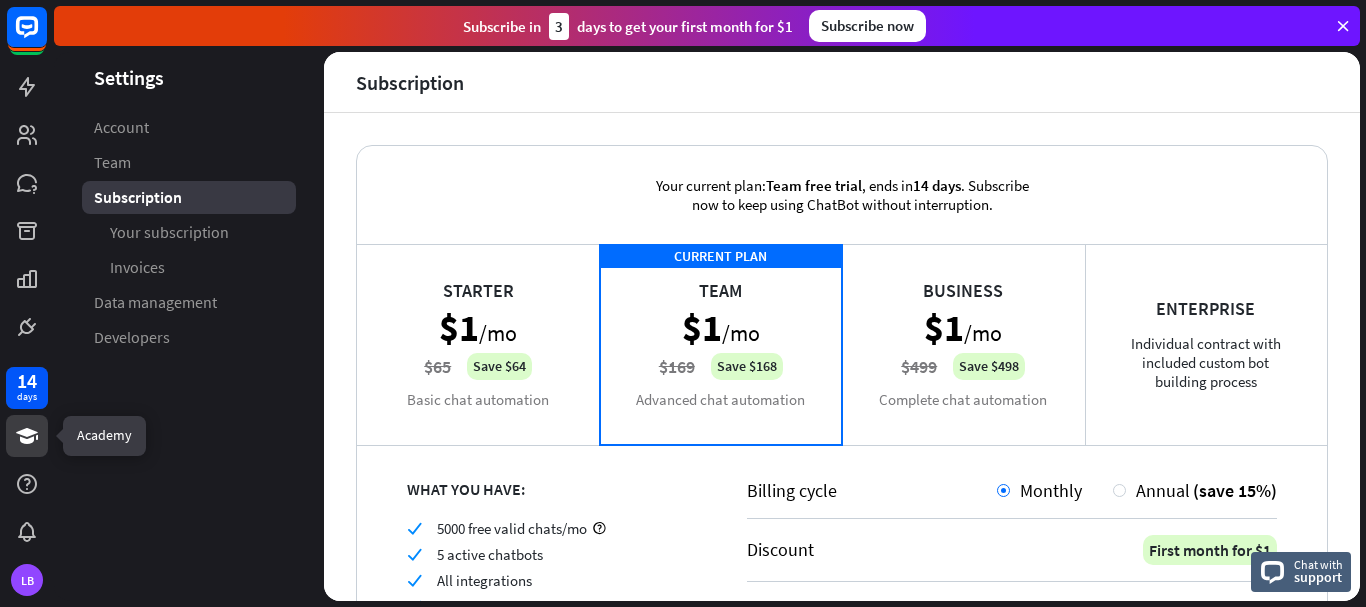 click 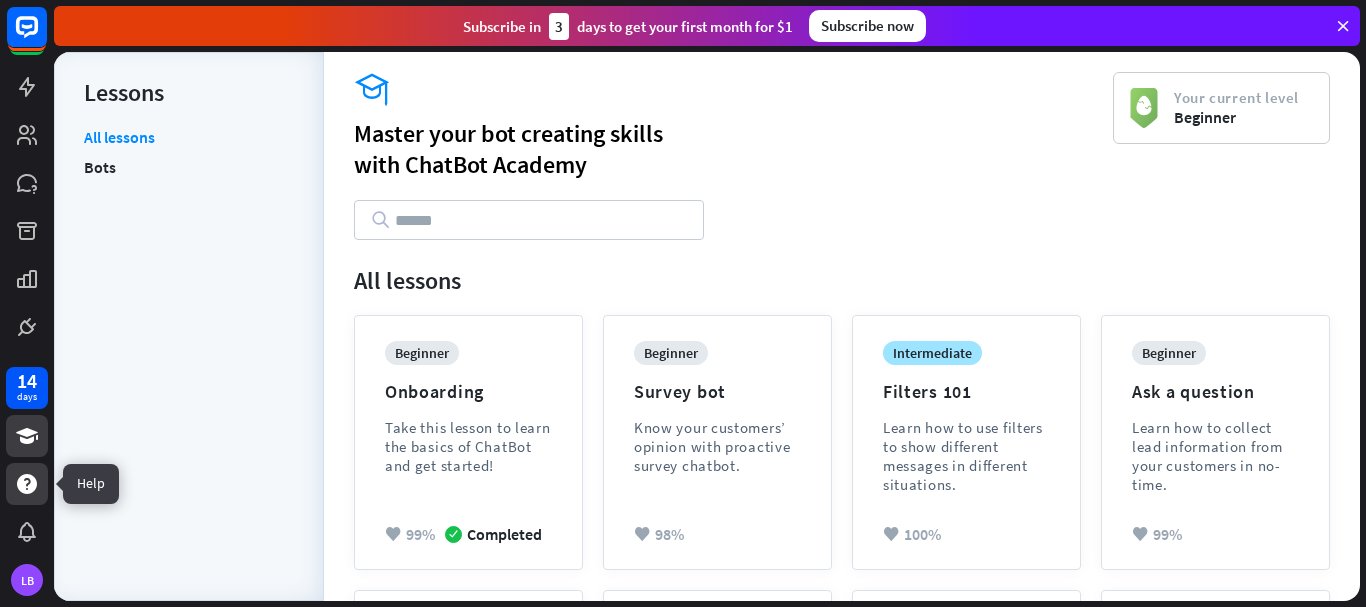 click 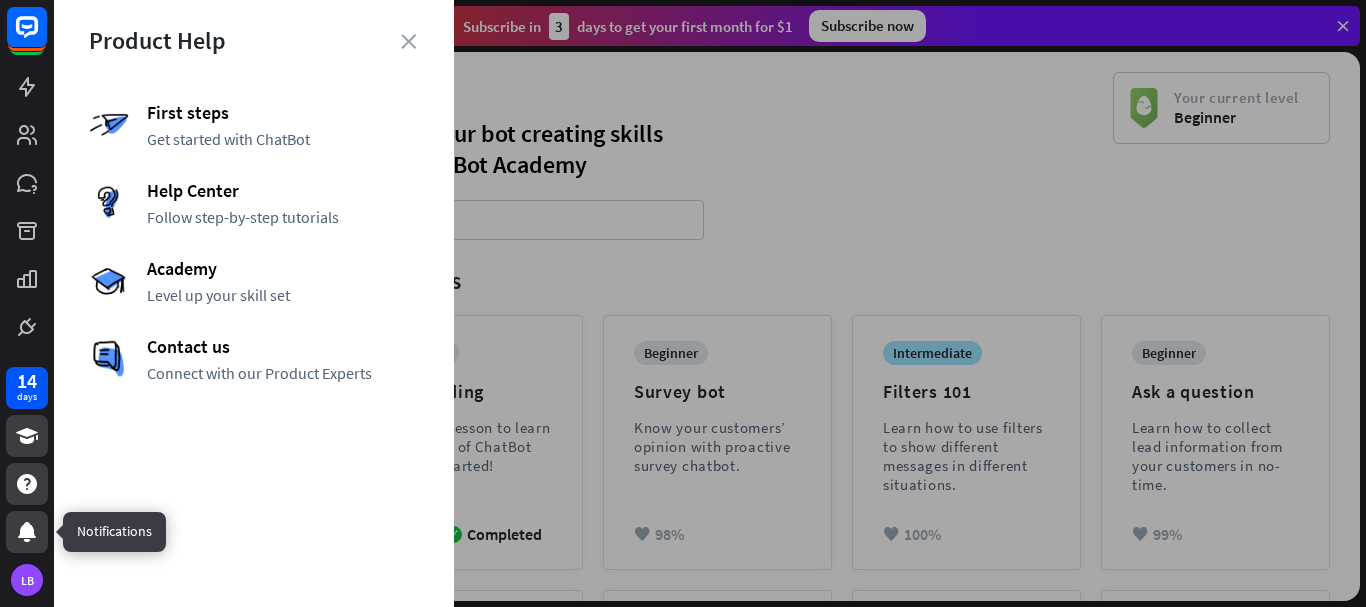 click 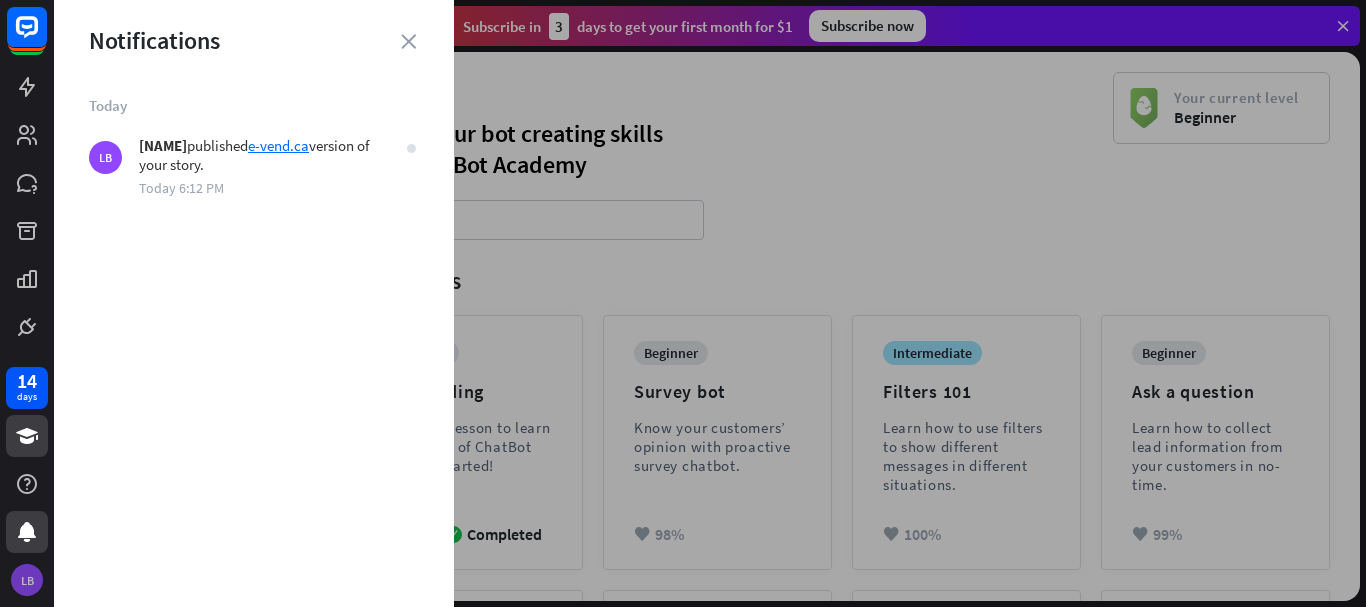 click on "LB" at bounding box center (27, 580) 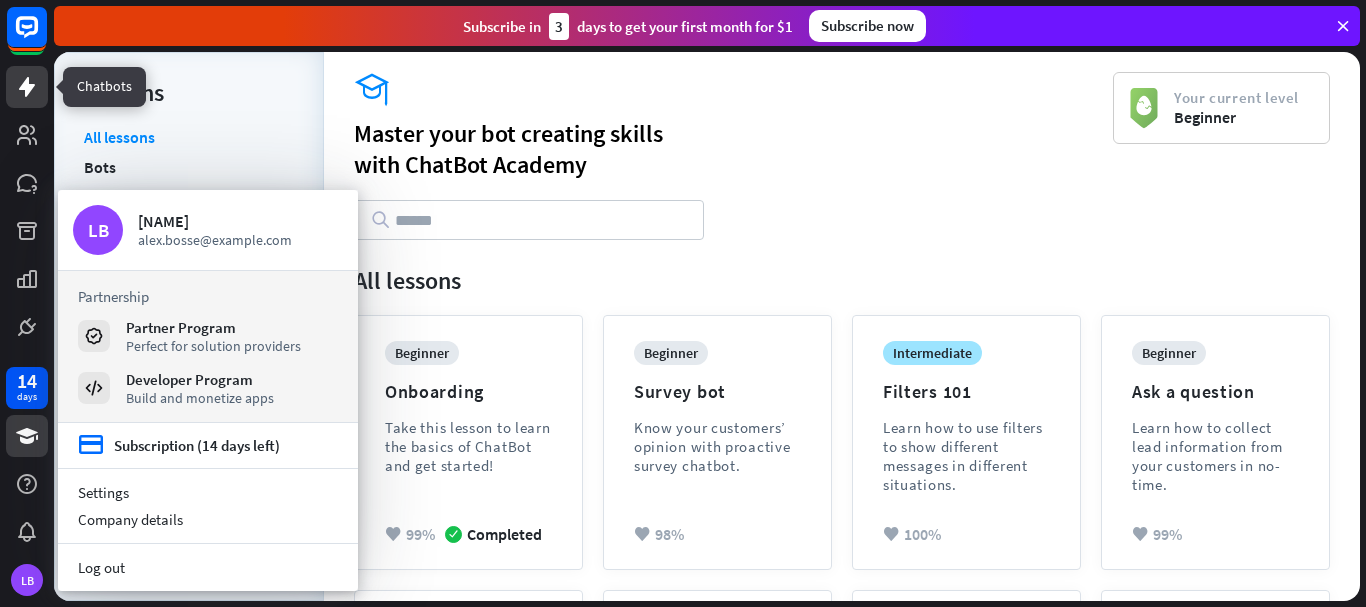 click 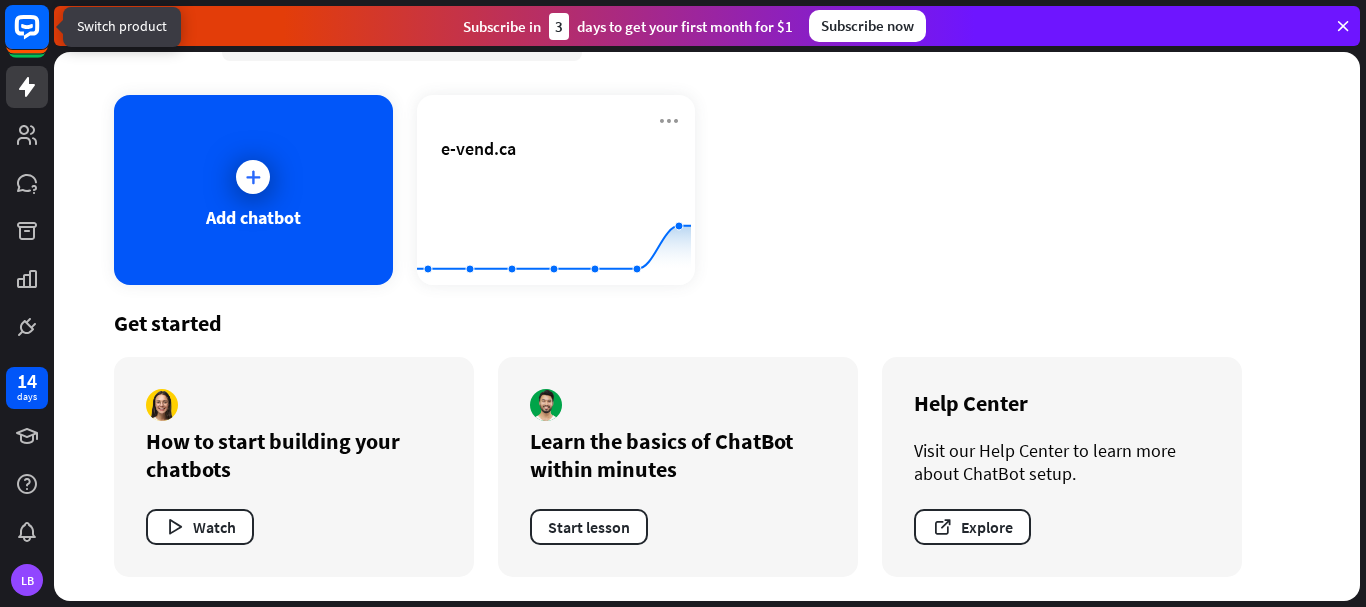 scroll, scrollTop: 0, scrollLeft: 0, axis: both 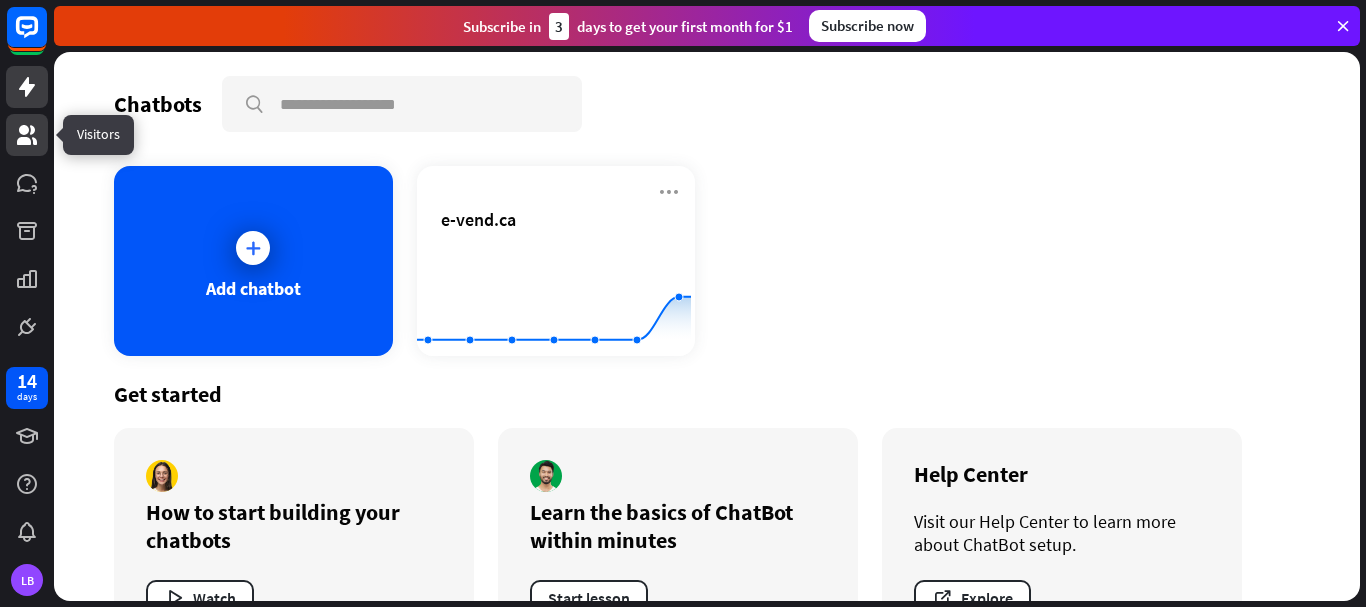 click 